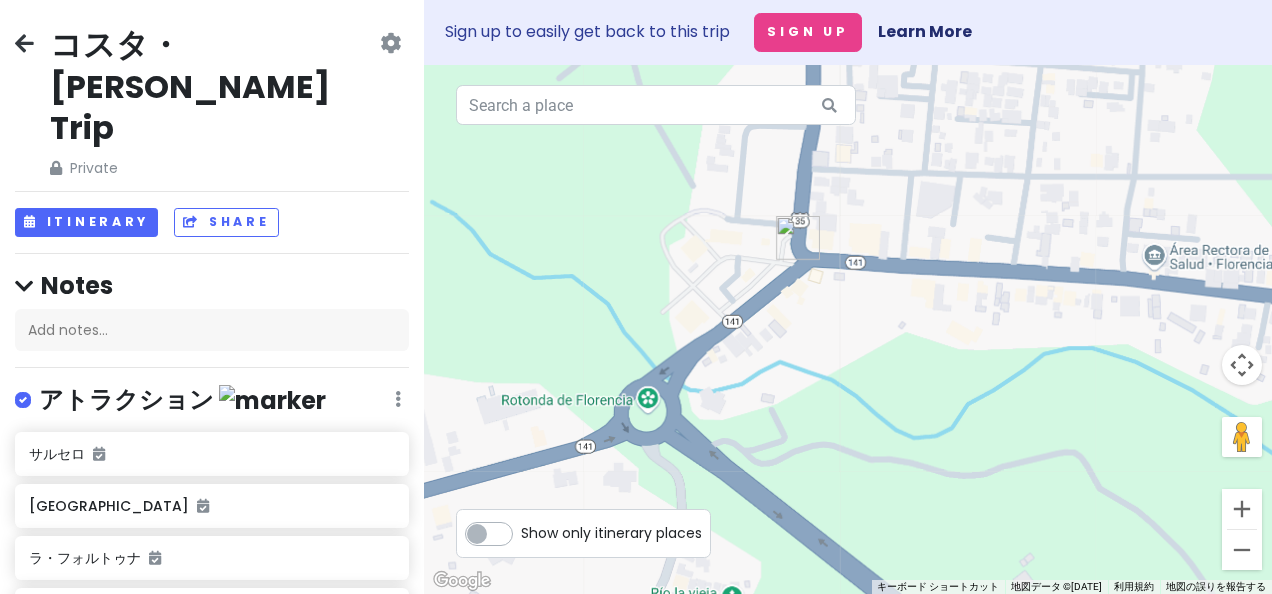 scroll, scrollTop: 0, scrollLeft: 0, axis: both 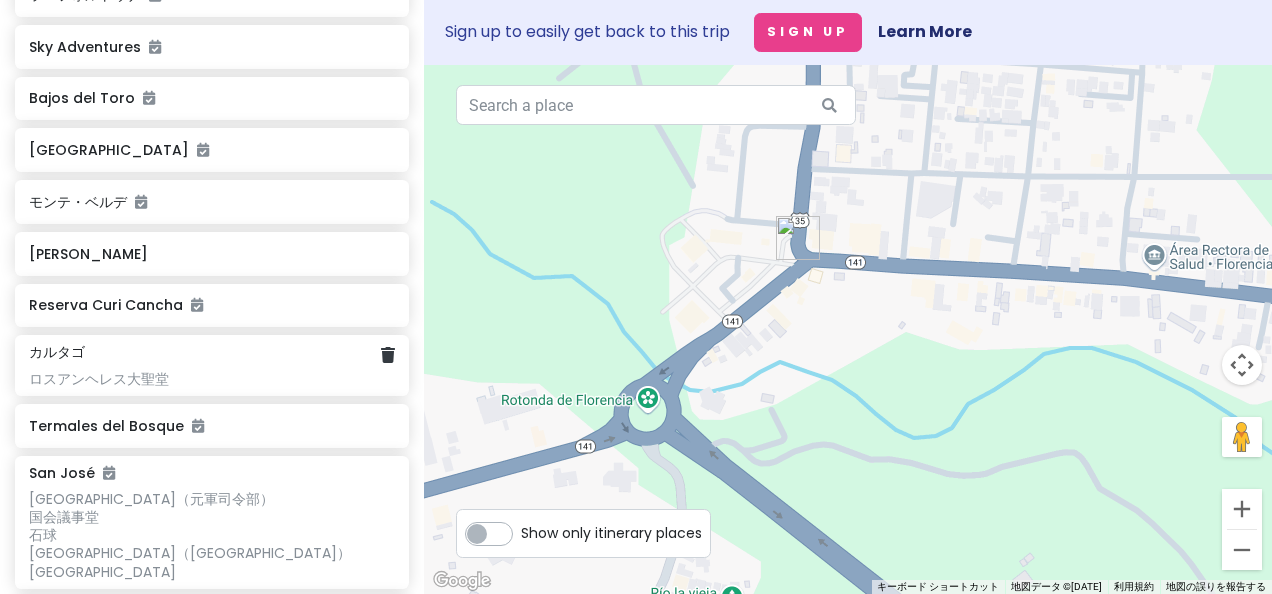 click on "カルタゴ" at bounding box center [57, 352] 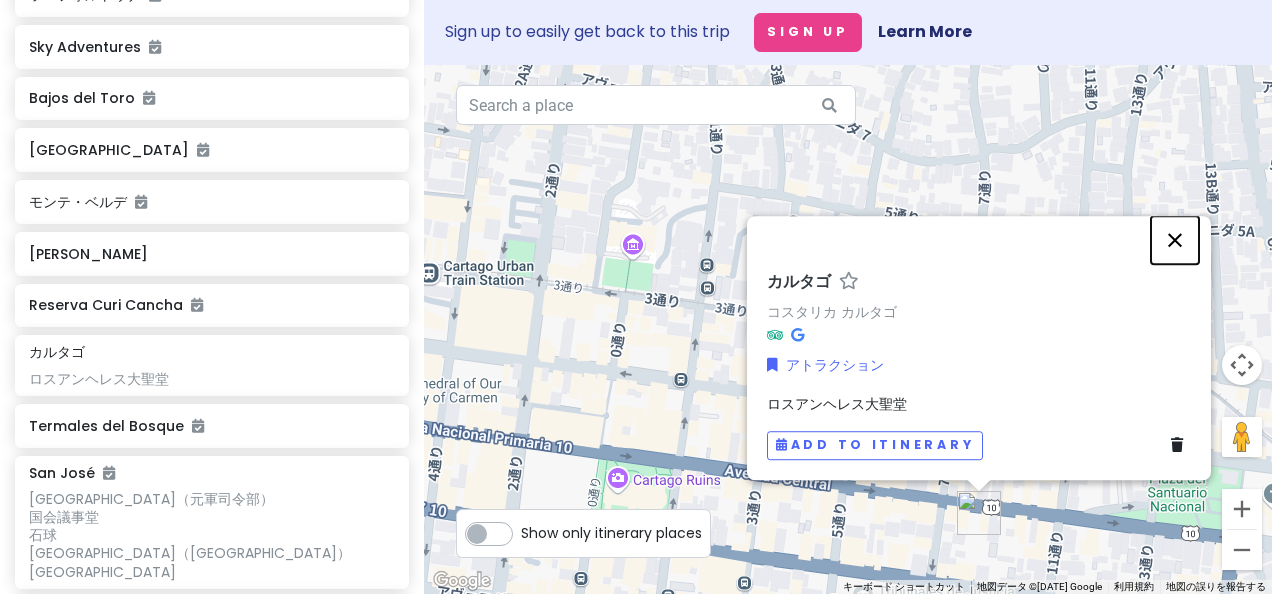 click at bounding box center (1175, 240) 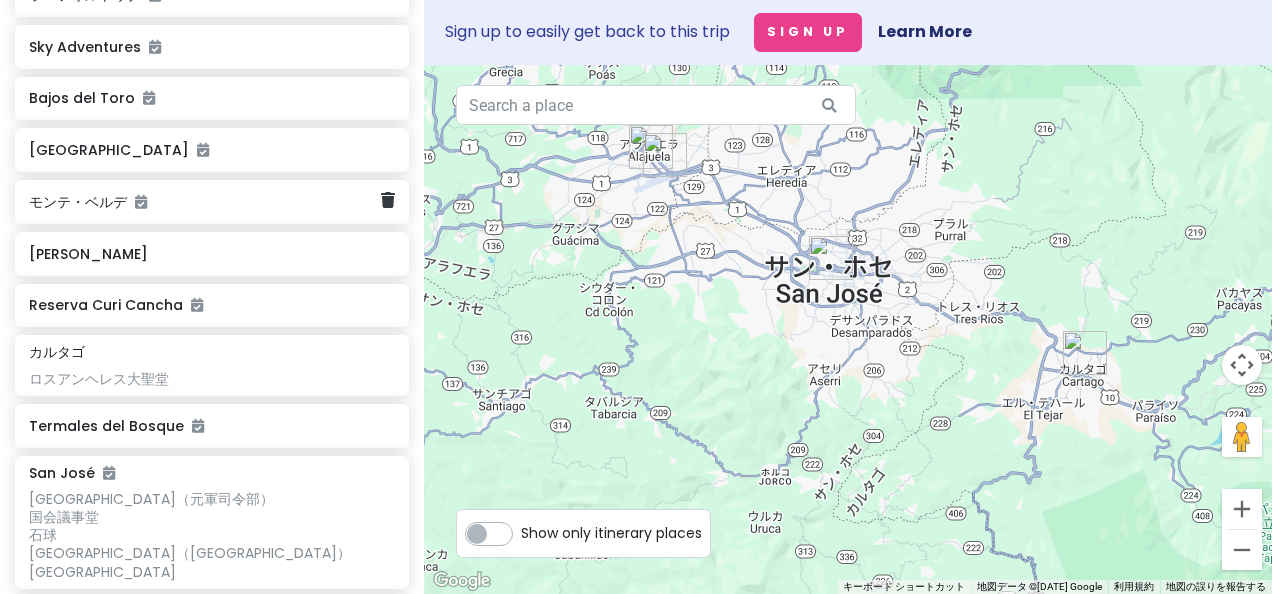 click on "モンテ・ベルデ" at bounding box center (204, 202) 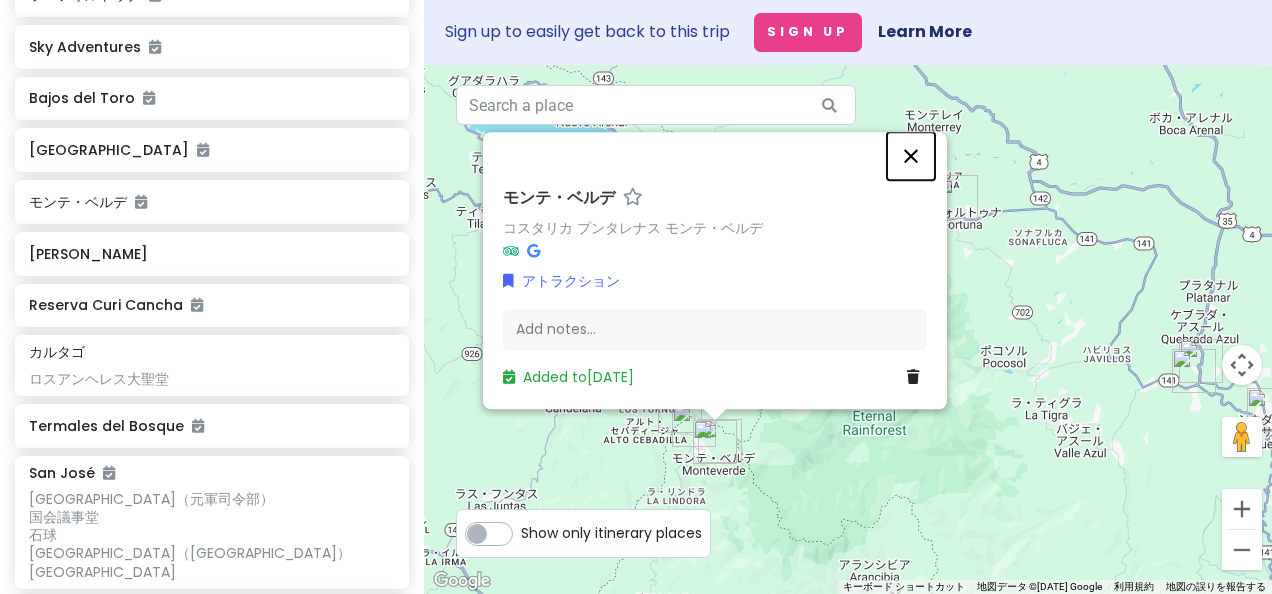 click at bounding box center [911, 156] 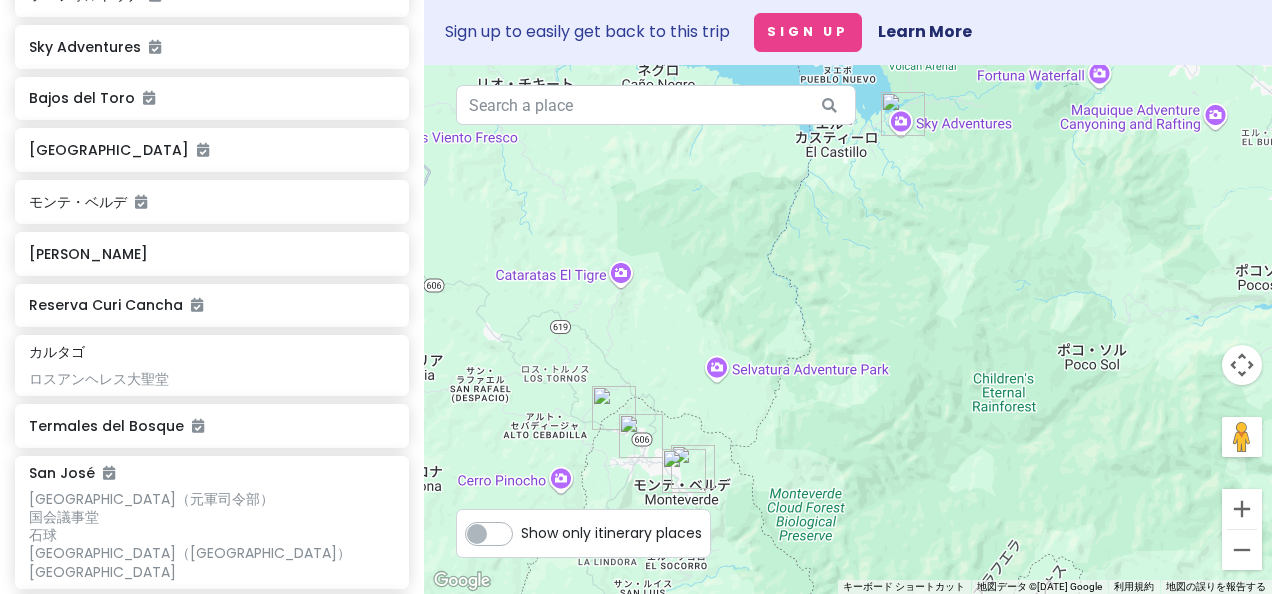 drag, startPoint x: 710, startPoint y: 408, endPoint x: 737, endPoint y: 241, distance: 169.16855 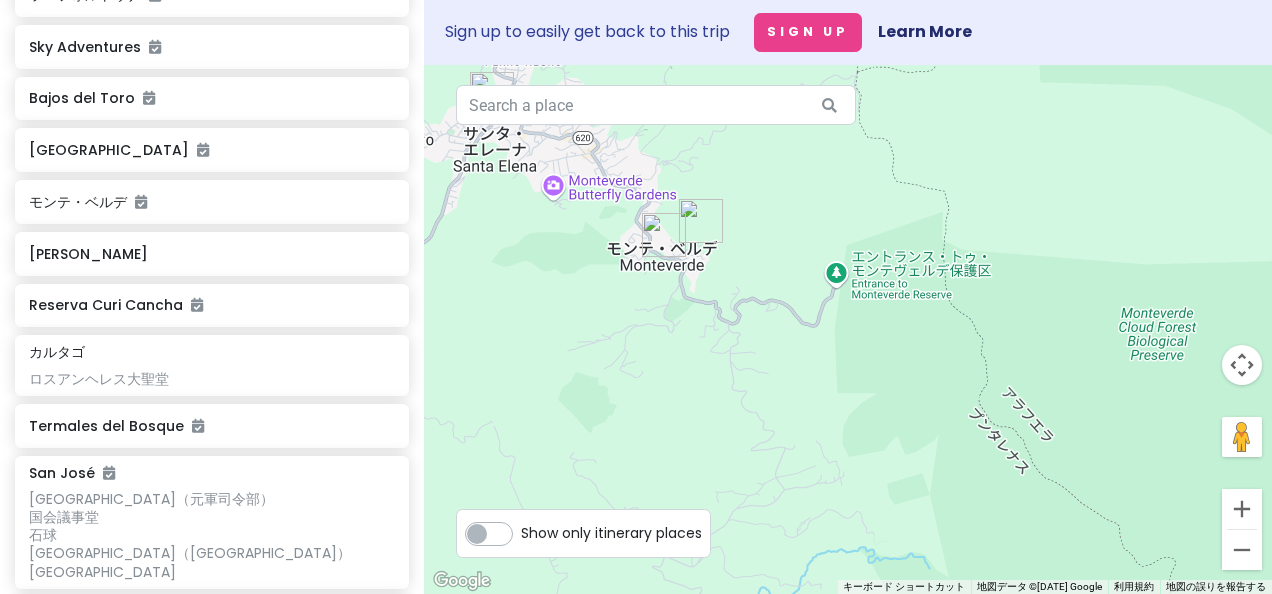 click at bounding box center [664, 235] 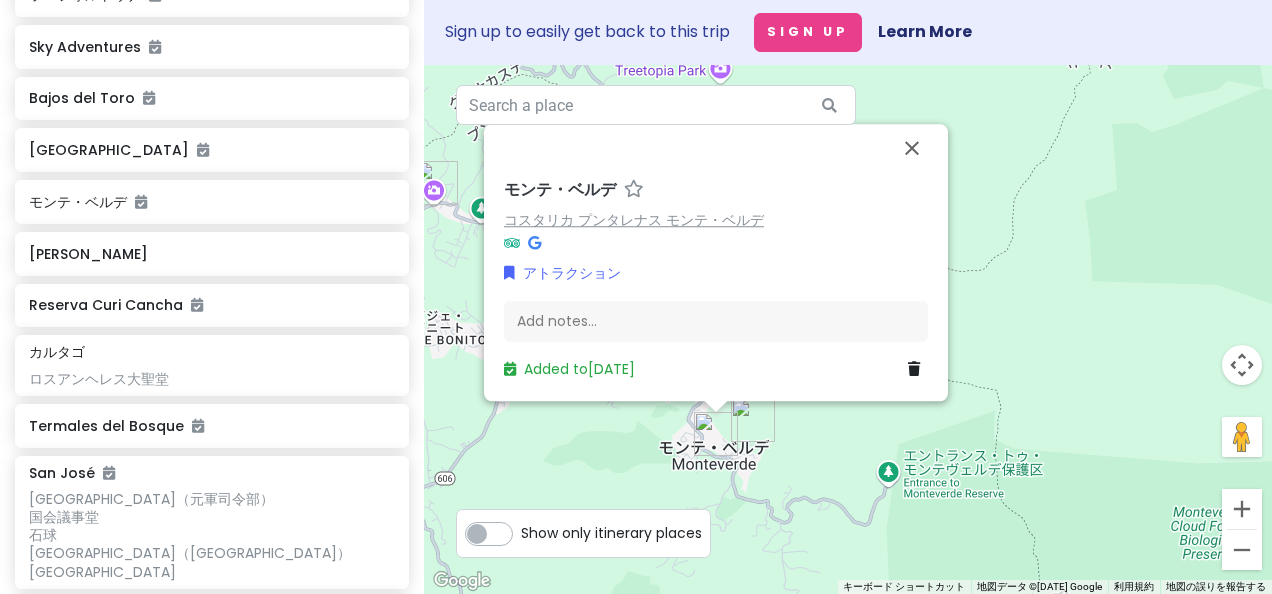 click on "コスタリカ プンタレナス モンテ・ベルデ" at bounding box center [634, 220] 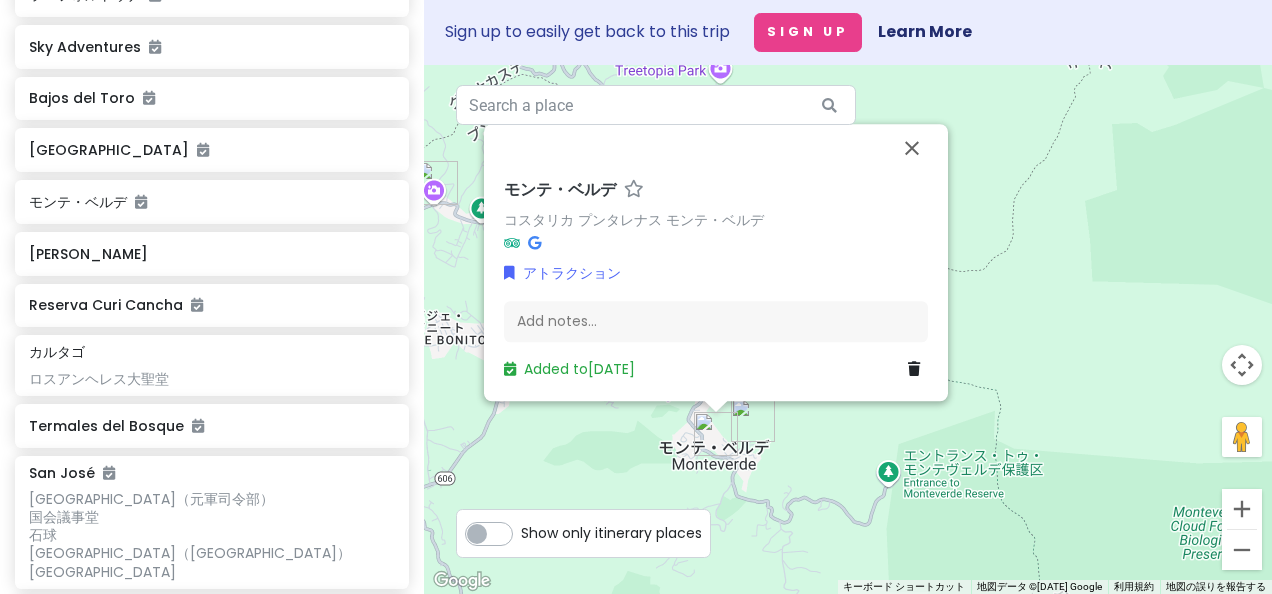 click at bounding box center (753, 420) 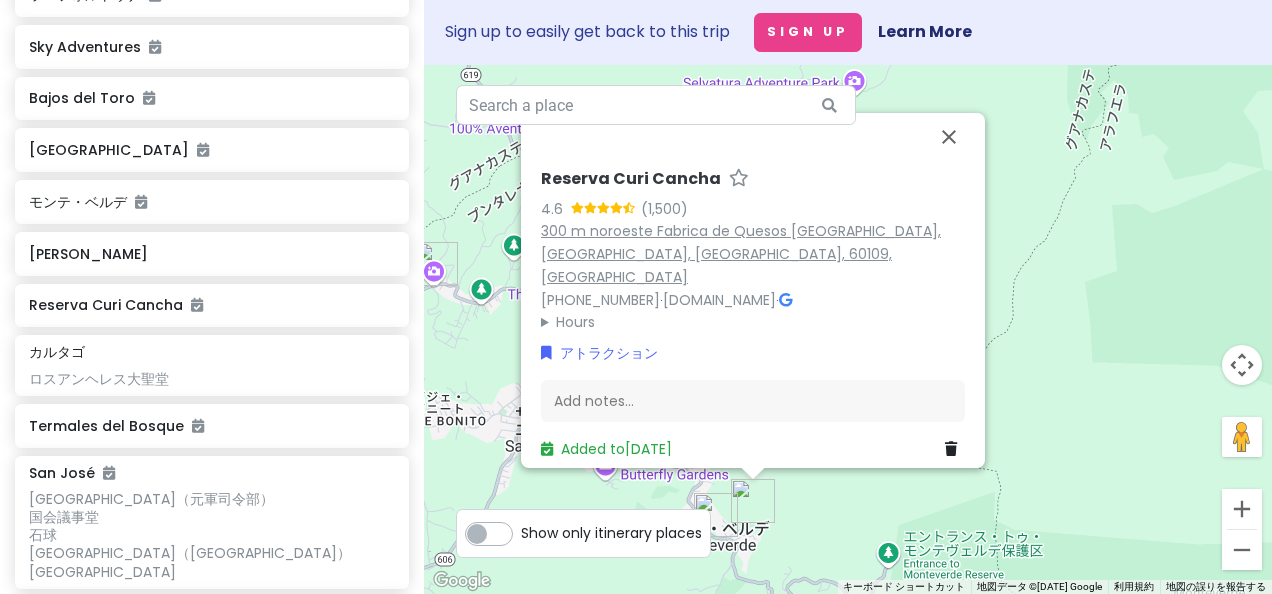 click on "300 m noroeste Fabrica de Quesos [GEOGRAPHIC_DATA], [GEOGRAPHIC_DATA], [GEOGRAPHIC_DATA], 60109, [GEOGRAPHIC_DATA]" at bounding box center (741, 254) 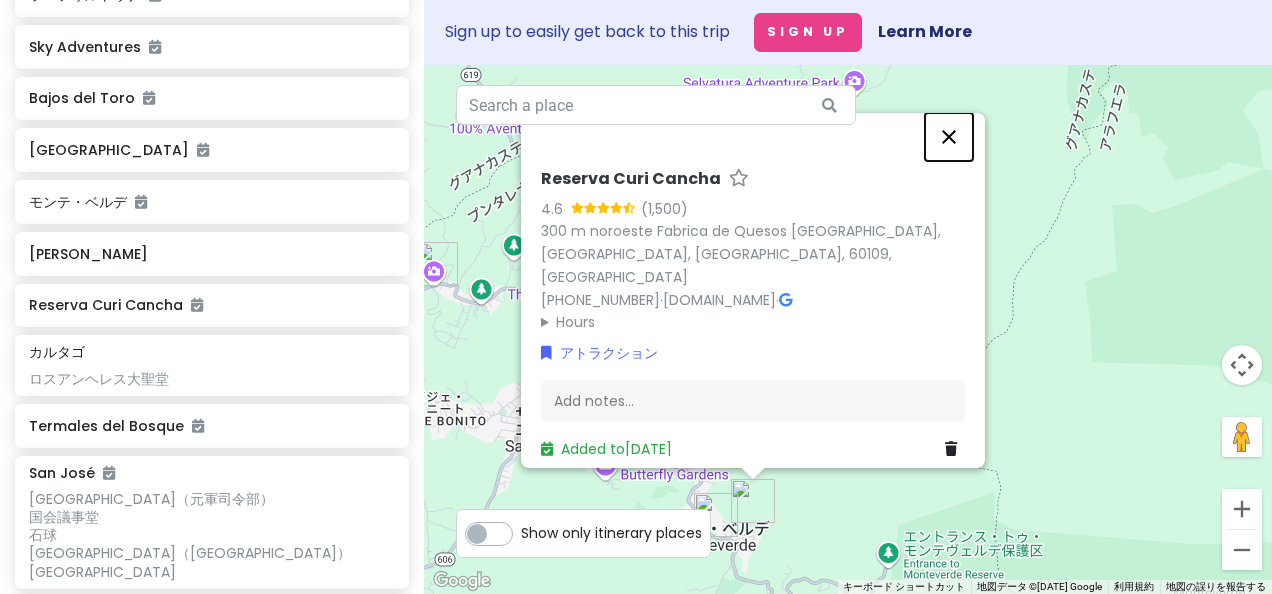 click at bounding box center [949, 137] 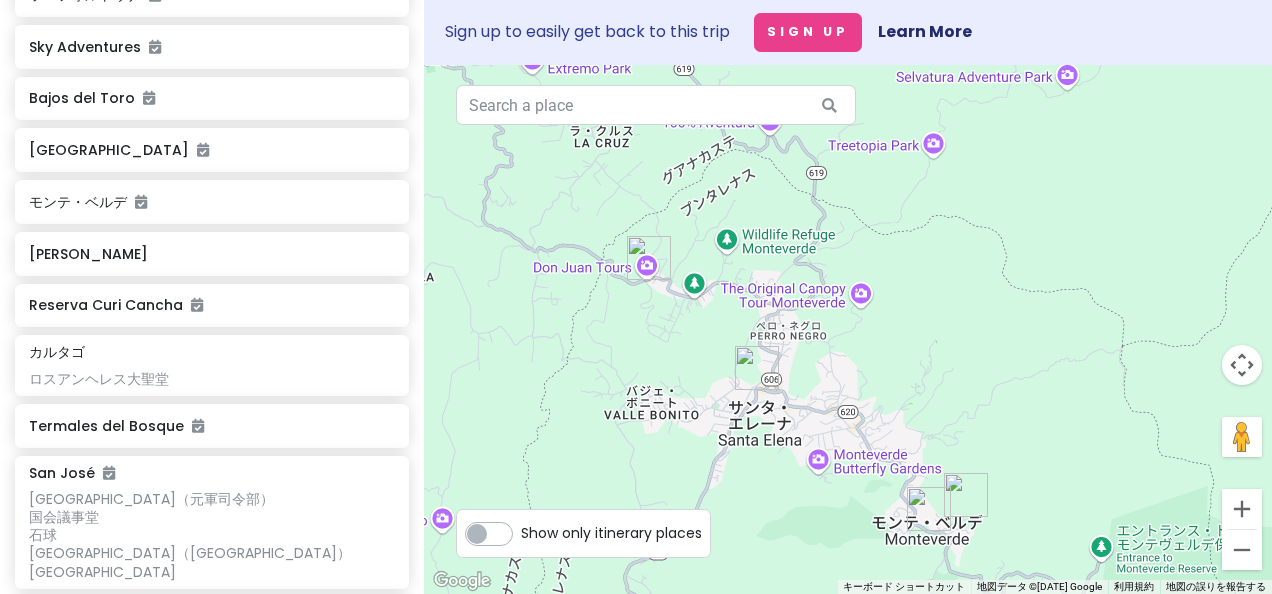 drag, startPoint x: 617, startPoint y: 302, endPoint x: 784, endPoint y: 306, distance: 167.0479 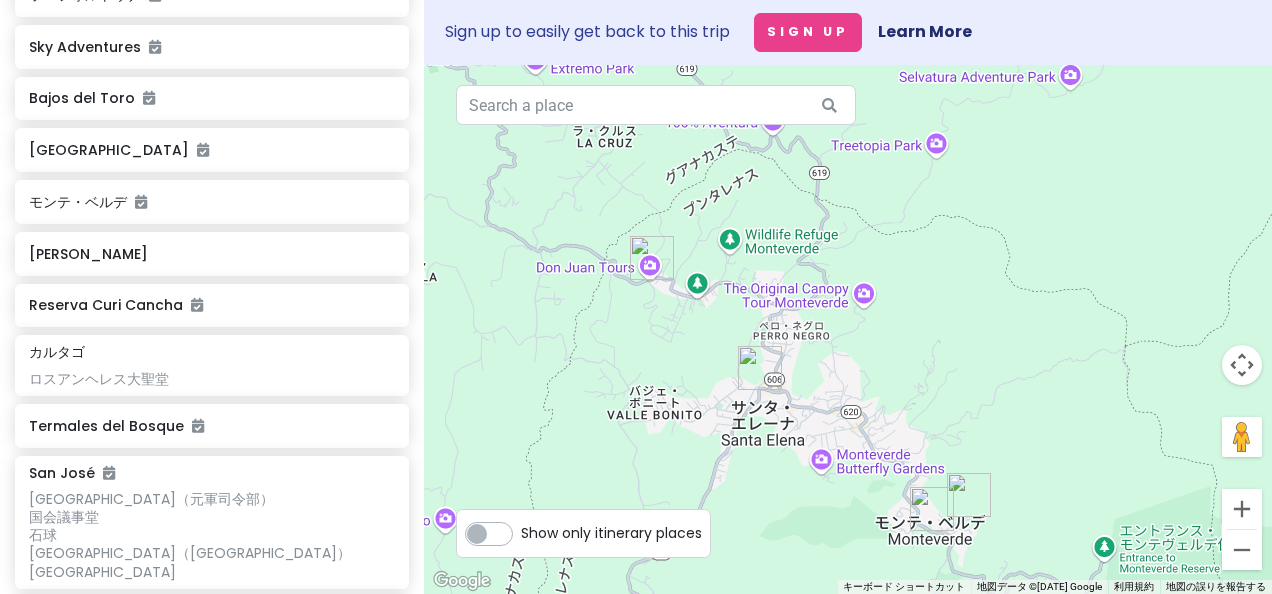 click at bounding box center [652, 258] 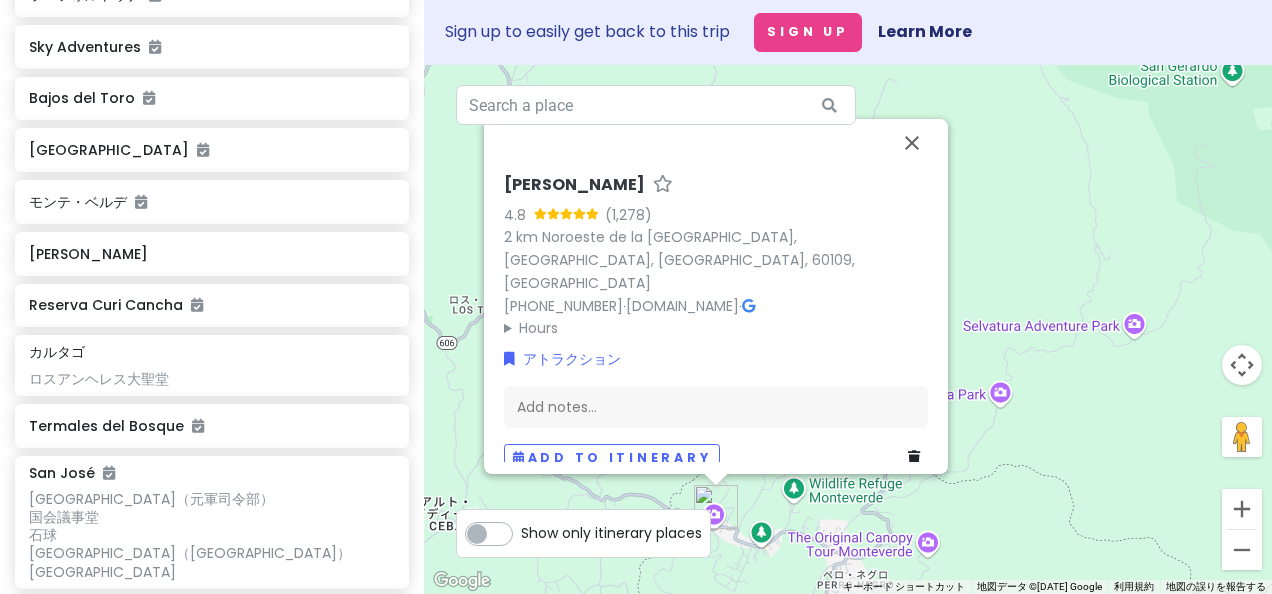 click on "2 km Noroeste de la [GEOGRAPHIC_DATA], [GEOGRAPHIC_DATA], [GEOGRAPHIC_DATA], 60109, [GEOGRAPHIC_DATA]" at bounding box center (679, 260) 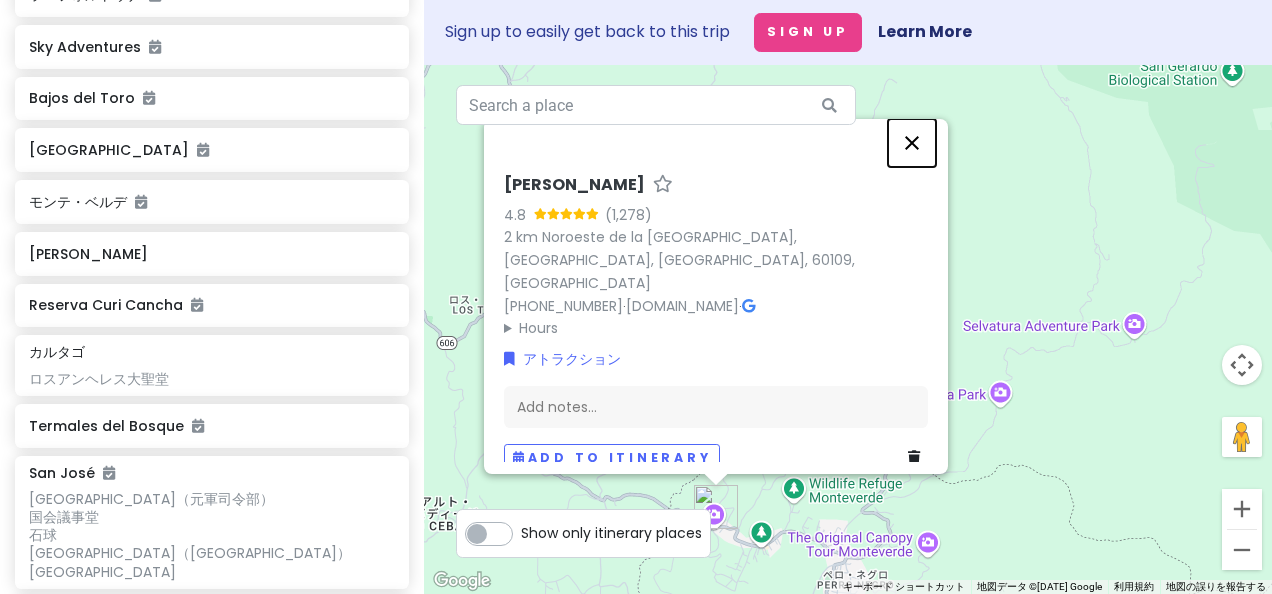 click at bounding box center (912, 143) 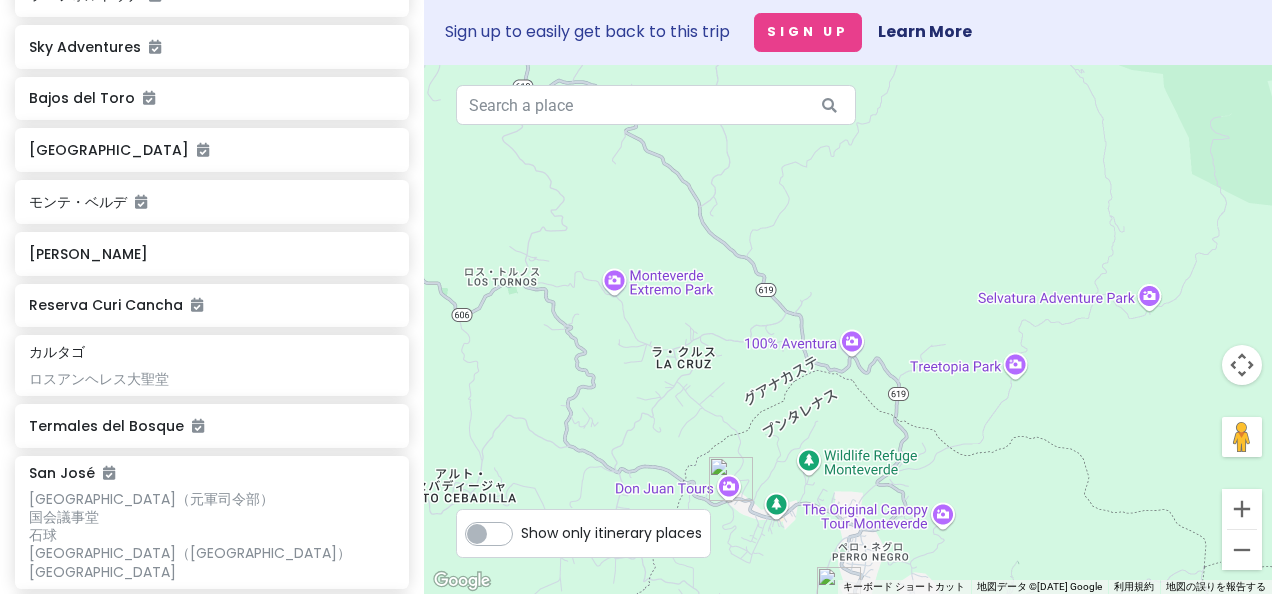 drag, startPoint x: 794, startPoint y: 322, endPoint x: 812, endPoint y: 298, distance: 30 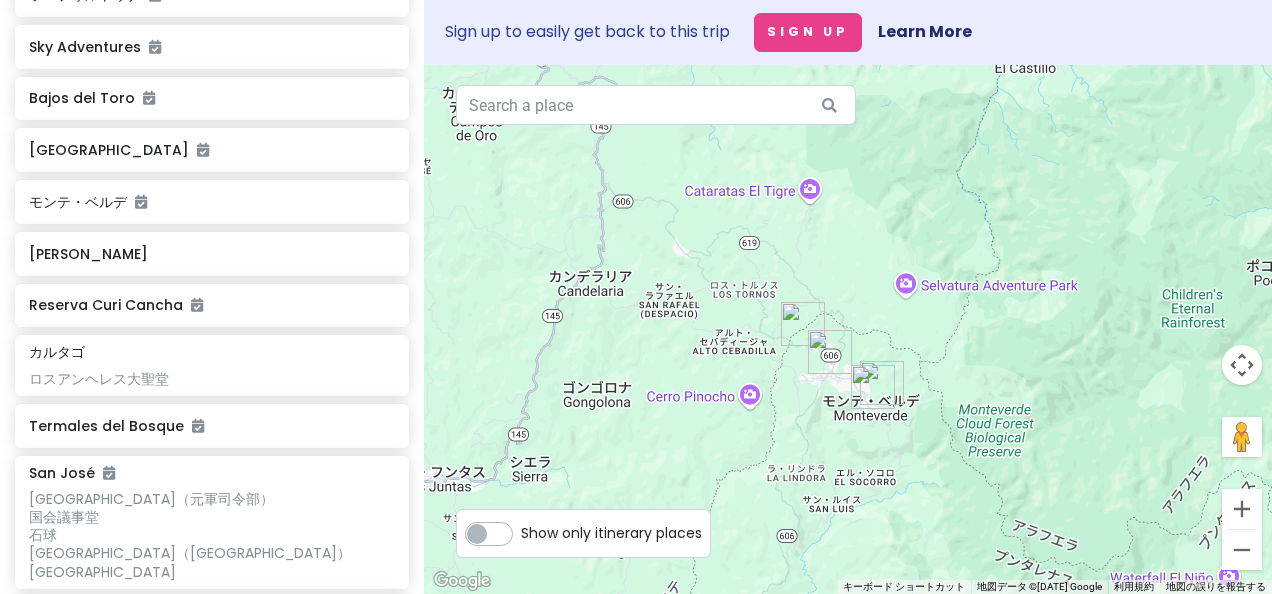 click at bounding box center [830, 352] 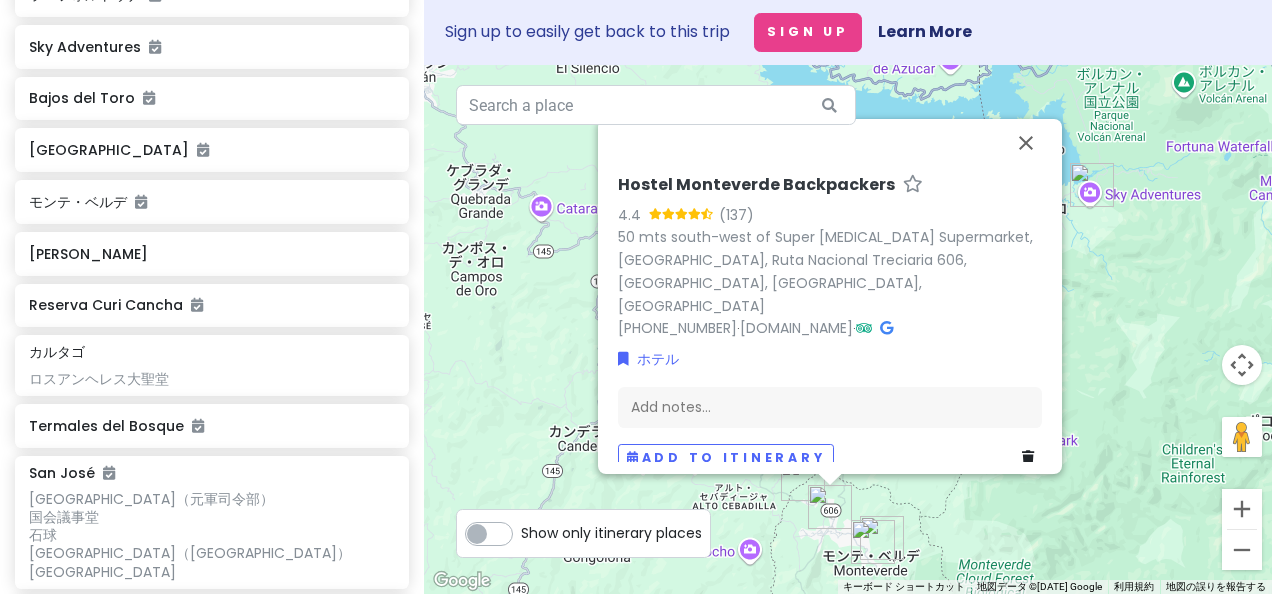 click on "50 mts south-west of Super [MEDICAL_DATA] Supermarket, [GEOGRAPHIC_DATA], Ruta Nacional Treciaria 606, [GEOGRAPHIC_DATA], [GEOGRAPHIC_DATA], [GEOGRAPHIC_DATA]" at bounding box center [830, 271] 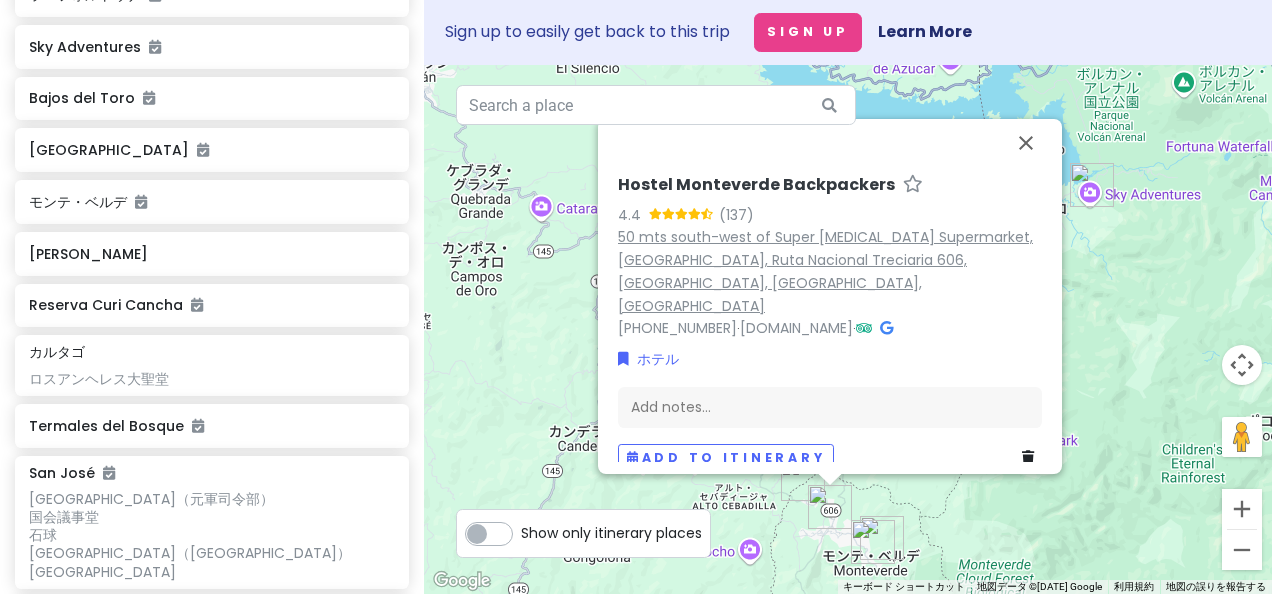 click on "50 mts south-west of Super [MEDICAL_DATA] Supermarket, [GEOGRAPHIC_DATA], Ruta Nacional Treciaria 606, [GEOGRAPHIC_DATA], [GEOGRAPHIC_DATA], [GEOGRAPHIC_DATA]" at bounding box center (825, 271) 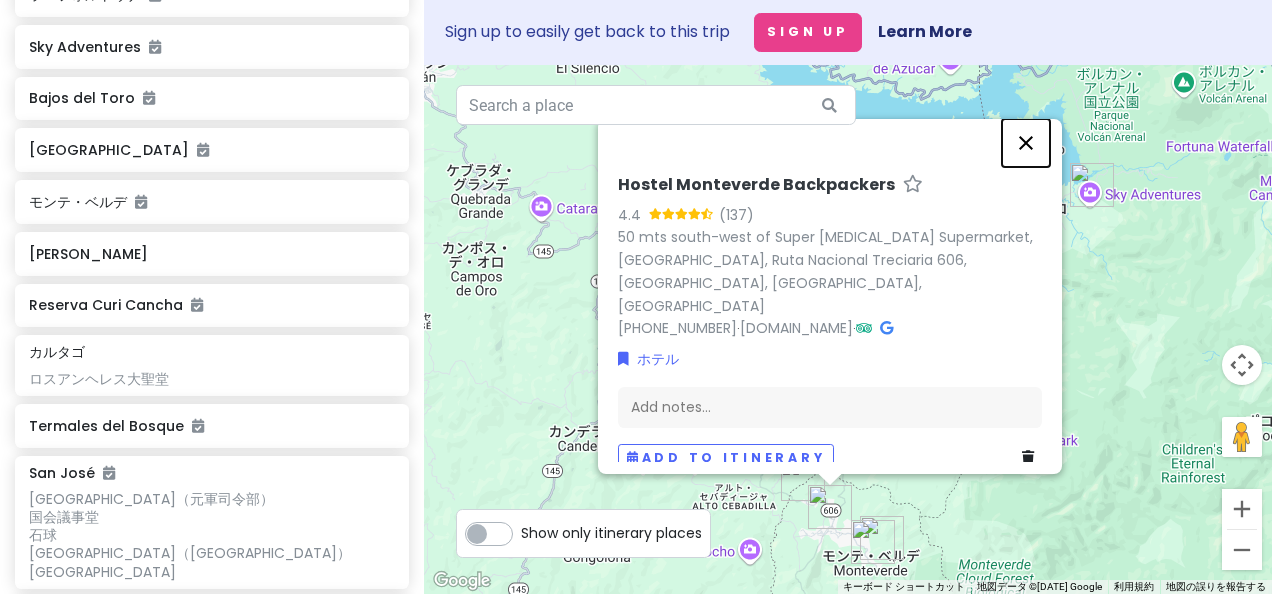 click at bounding box center (1026, 143) 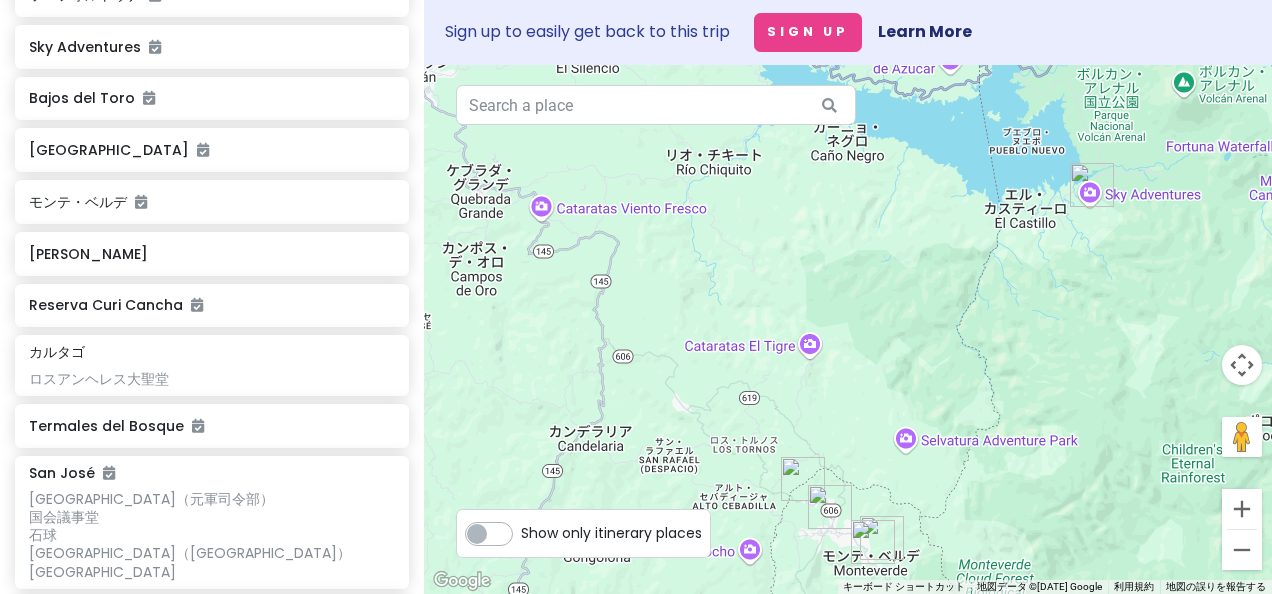 click at bounding box center (1092, 185) 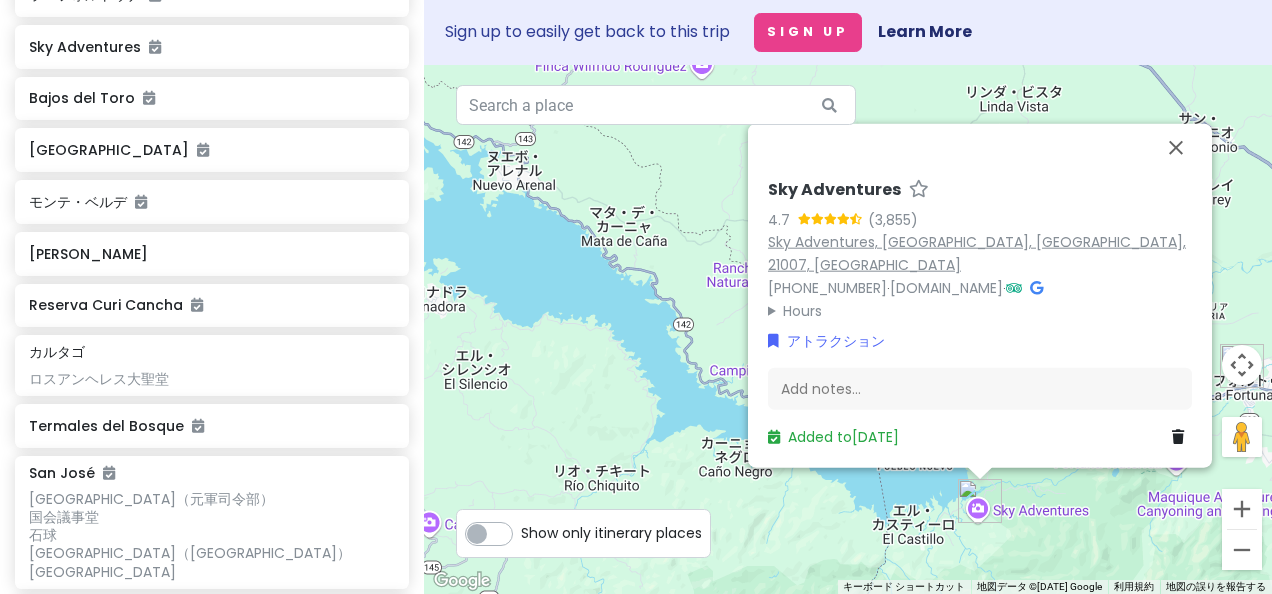 click on "Sky Adventures, [GEOGRAPHIC_DATA], [GEOGRAPHIC_DATA], 21007, [GEOGRAPHIC_DATA]" at bounding box center [977, 252] 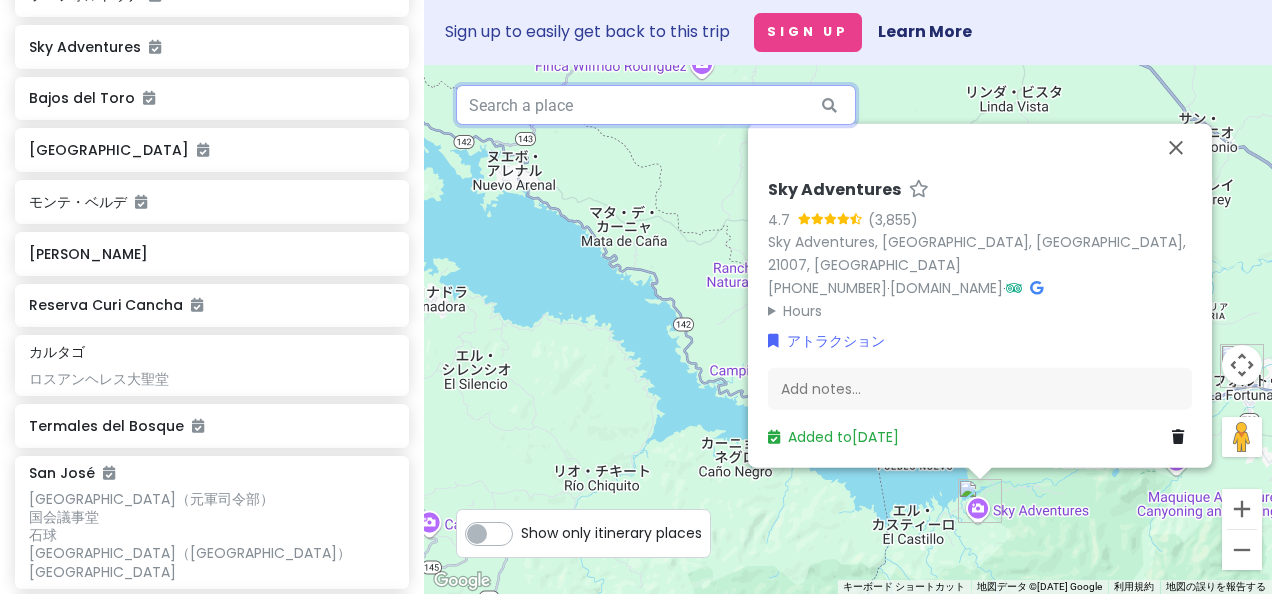 click at bounding box center (656, 105) 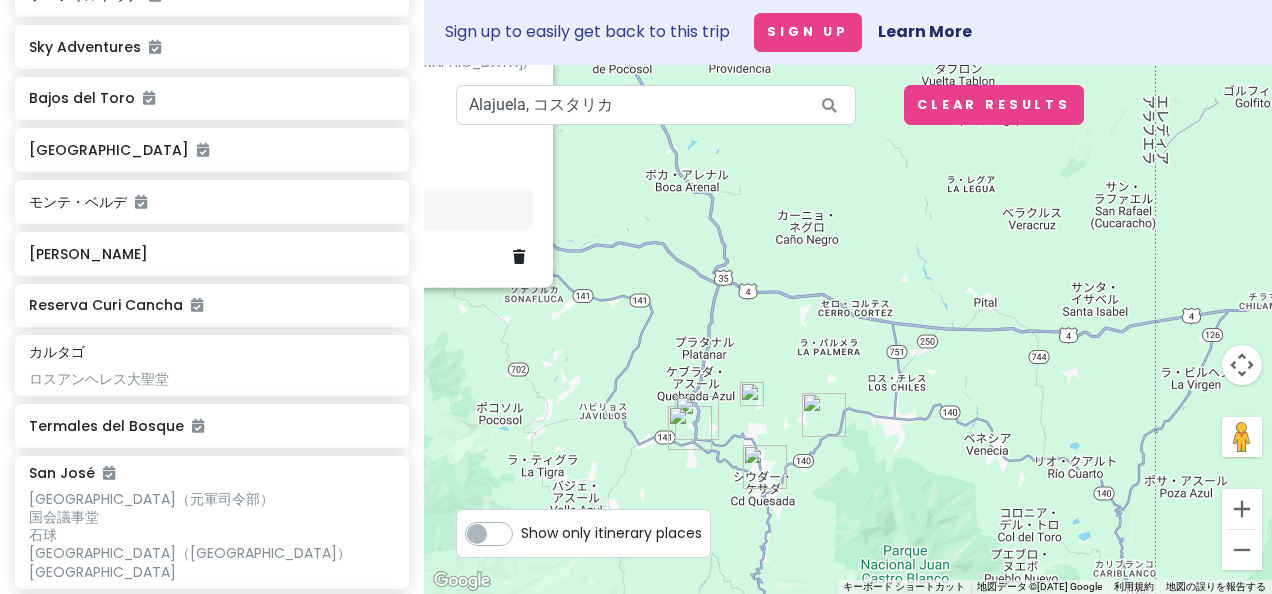 click on "Sky Adventures 4.7        (3,855) Sky Adventures, [GEOGRAPHIC_DATA], [GEOGRAPHIC_DATA] [PHONE_NUMBER]   ·   [DOMAIN_NAME]   ·   Hours [DATE]  8:00 AM – 3:15 PM [DATE]  8:00 AM – 3:15 PM [DATE]  8:00 AM – 3:15 PM [DATE]  8:00 AM – 3:15 PM [DATE]  8:00 AM – 3:15 PM [DATE]  8:00 AM – 3:15 PM [DATE]  8:00 AM – 3:15 PM アトラクション Add notes... Added to  [DATE]" at bounding box center [848, 329] 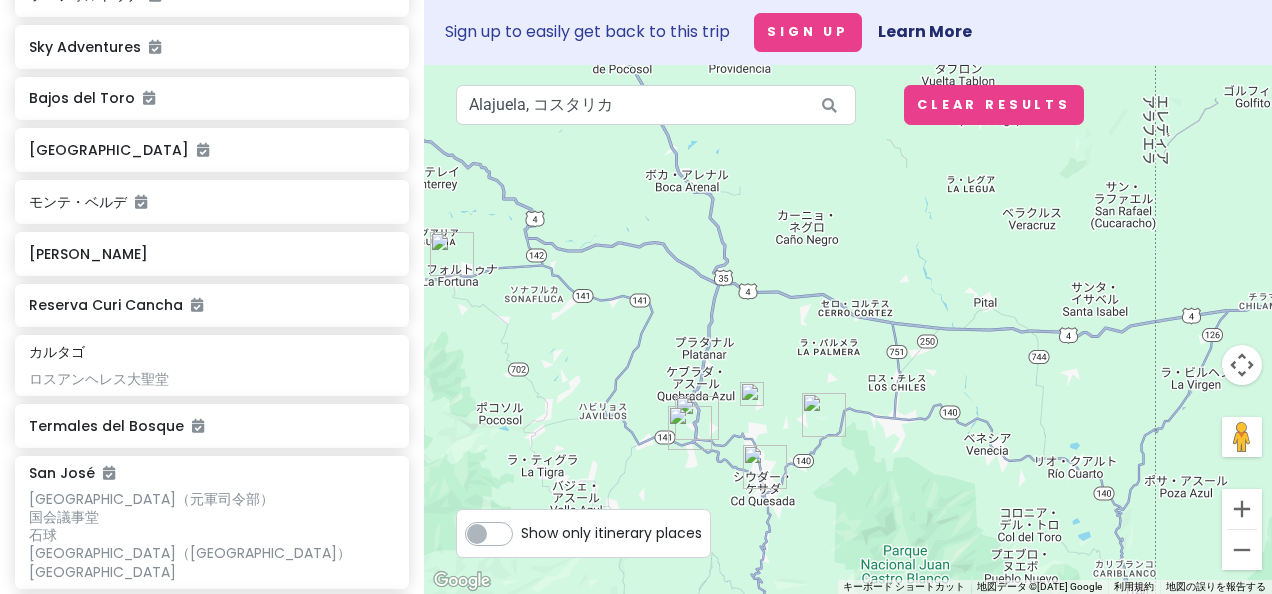 click at bounding box center [848, 329] 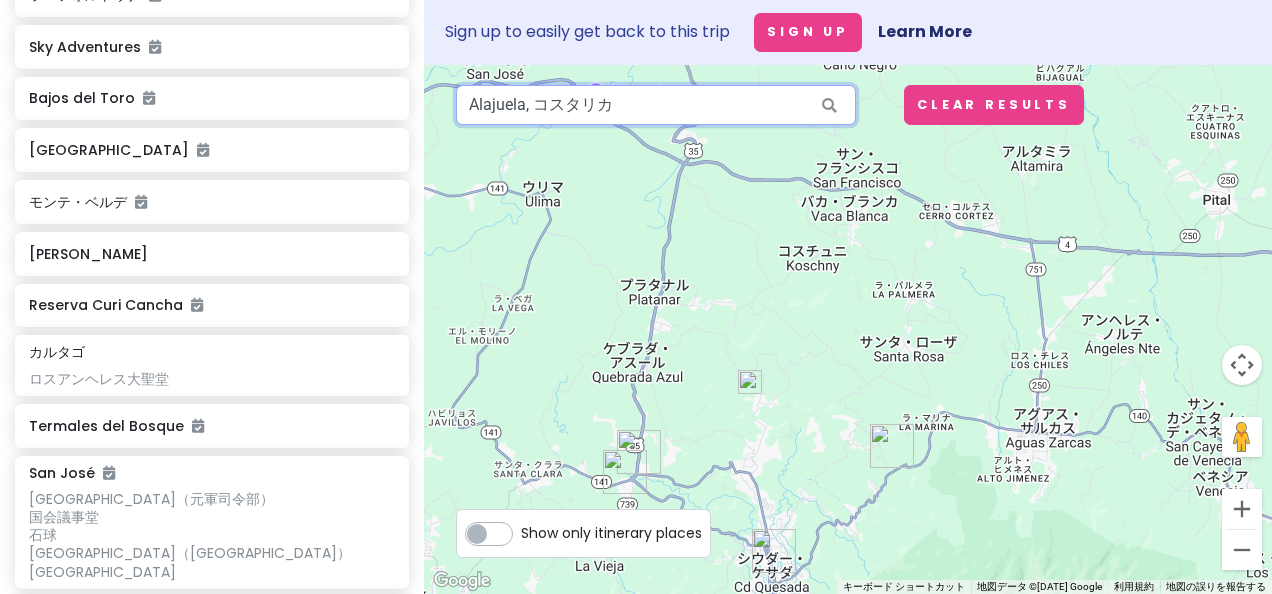 click on "Alajuela, コスタリカ" at bounding box center (656, 105) 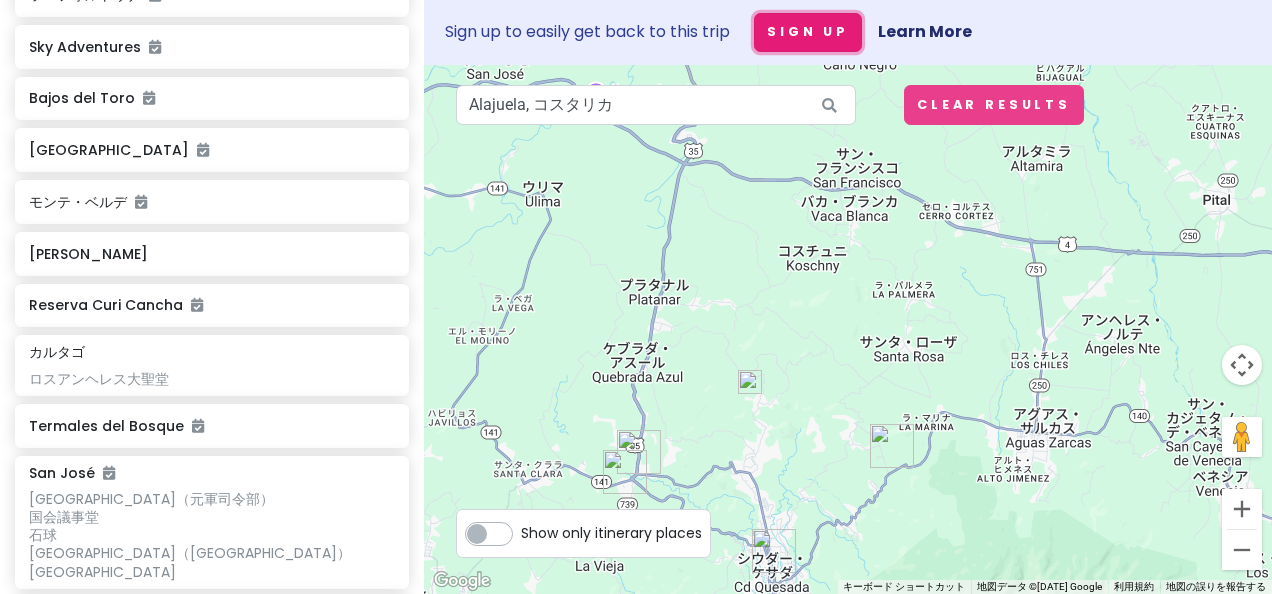 click on "Sign Up" at bounding box center [808, 32] 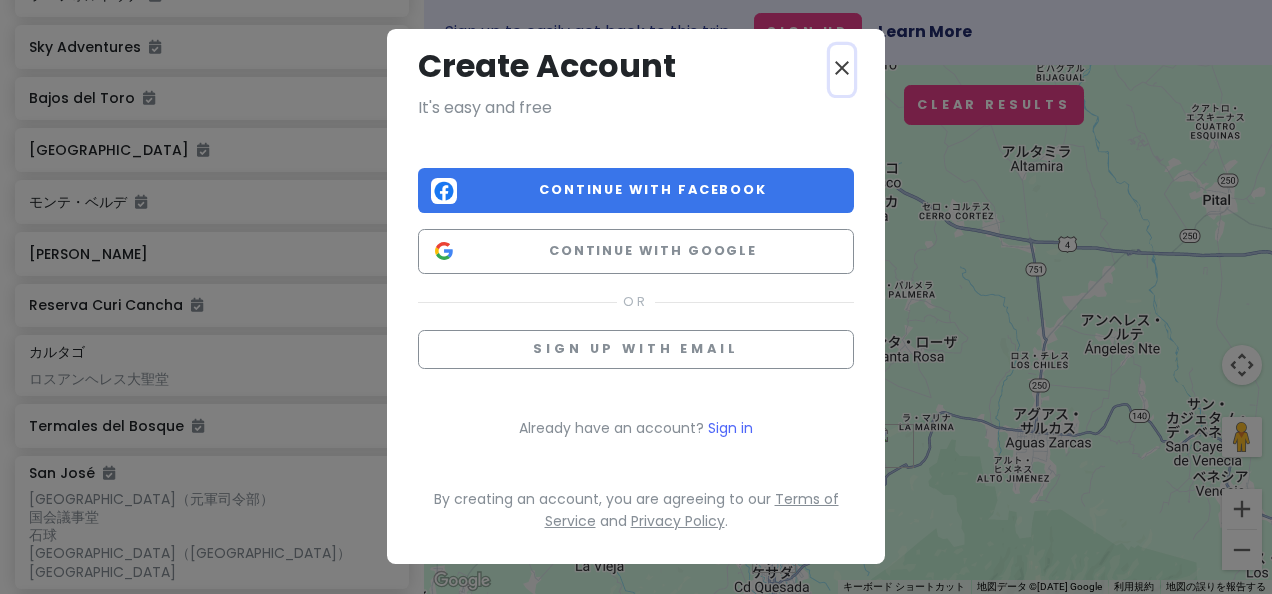 click on "close" at bounding box center [842, 68] 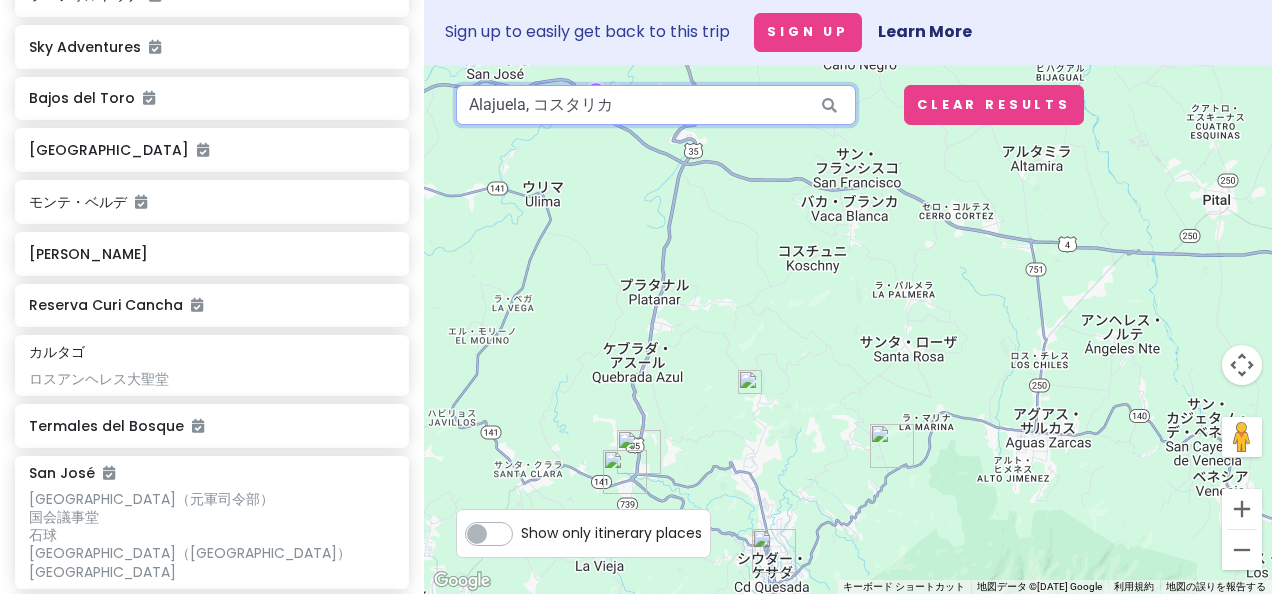 drag, startPoint x: 624, startPoint y: 104, endPoint x: 472, endPoint y: 102, distance: 152.01315 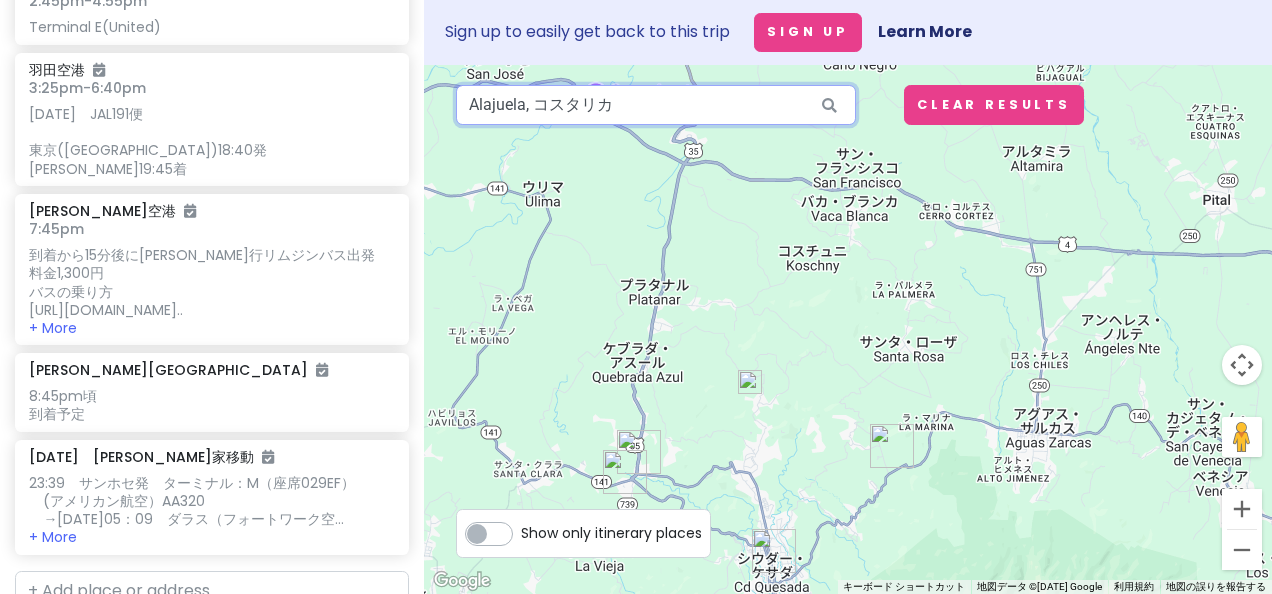 scroll, scrollTop: 2663, scrollLeft: 0, axis: vertical 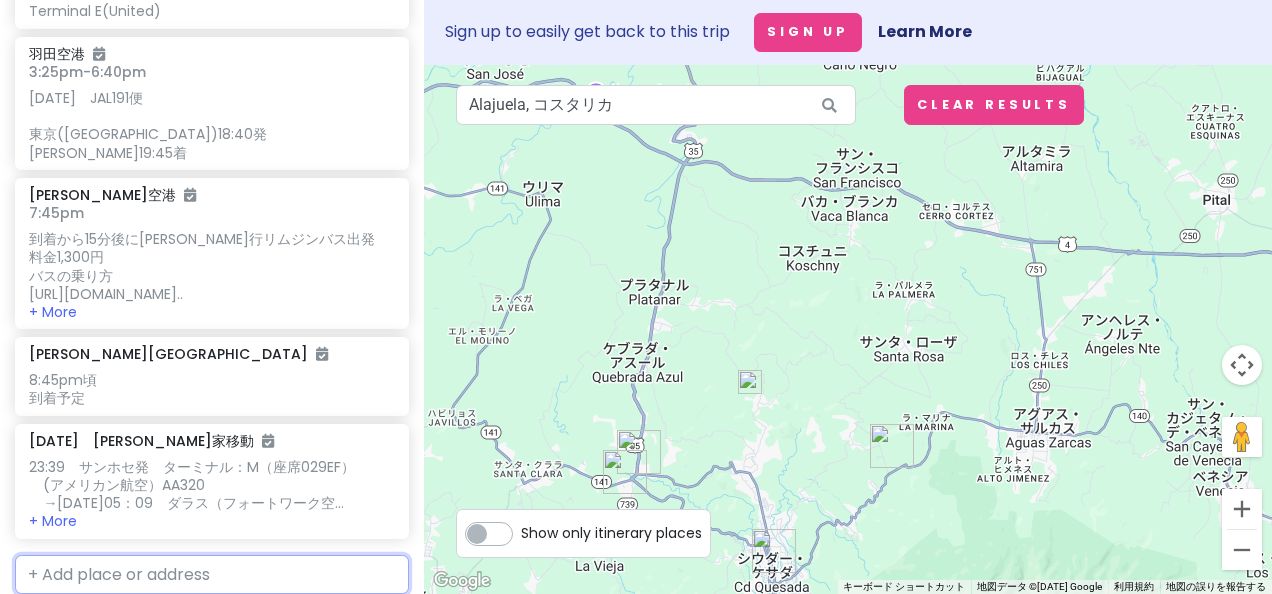 click at bounding box center (212, 575) 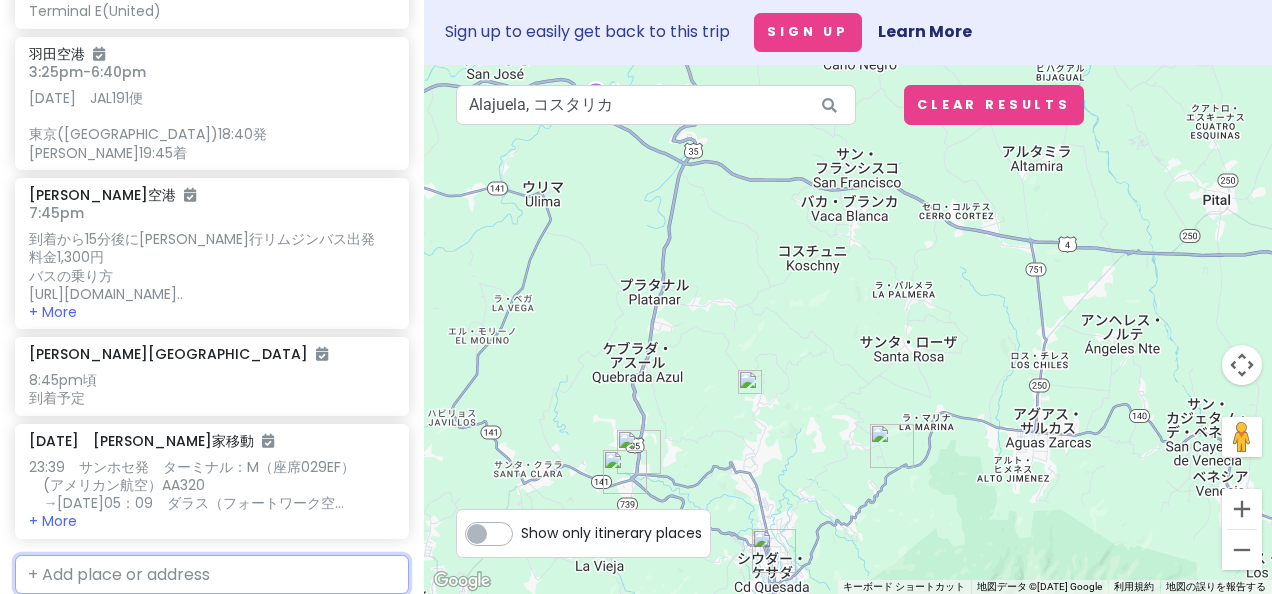 drag, startPoint x: 34, startPoint y: 498, endPoint x: 58, endPoint y: 510, distance: 26.832815 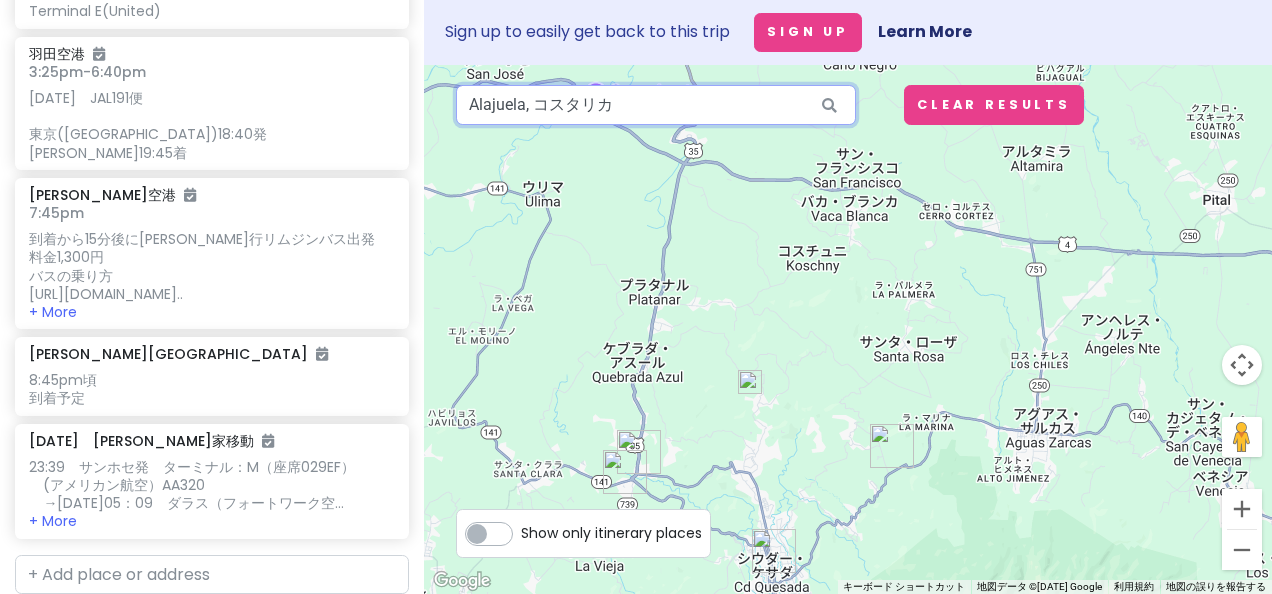click on "Alajuela, コスタリカ" at bounding box center [656, 105] 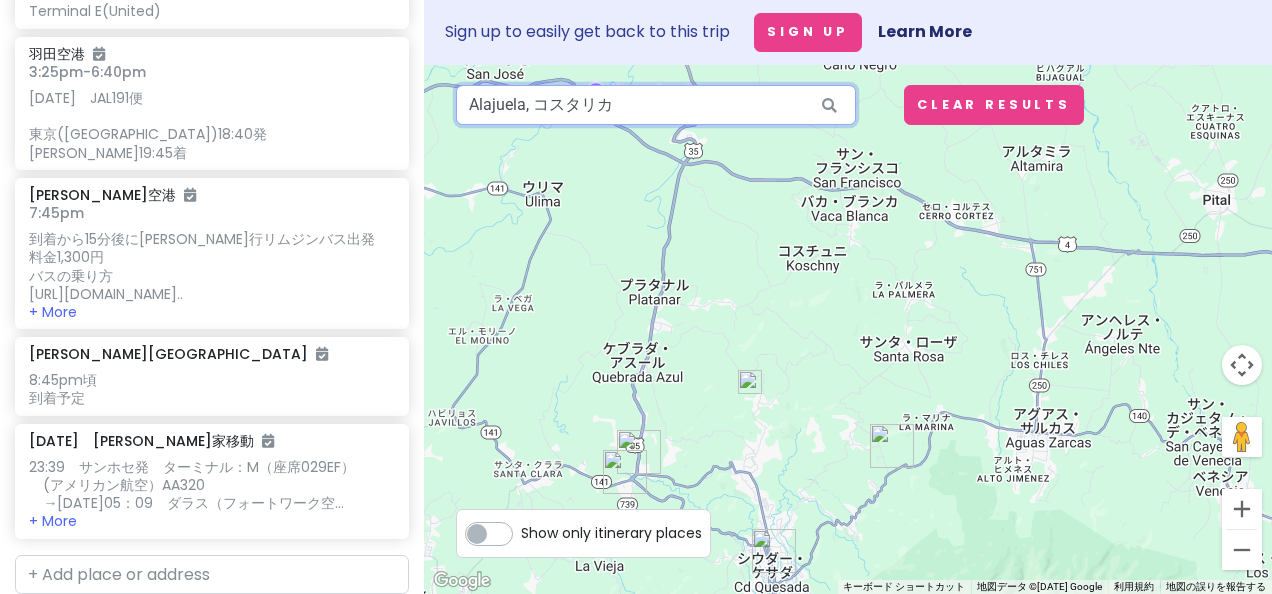 drag, startPoint x: 470, startPoint y: 106, endPoint x: 526, endPoint y: 109, distance: 56.0803 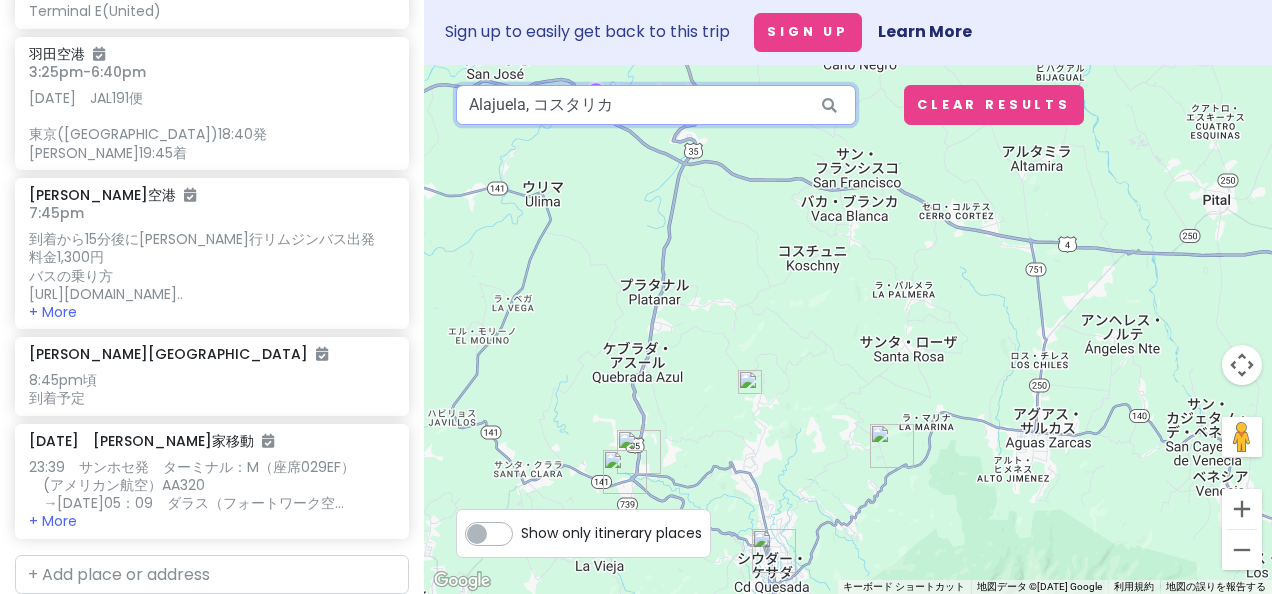 click on "Alajuela, コスタリカ" at bounding box center (656, 105) 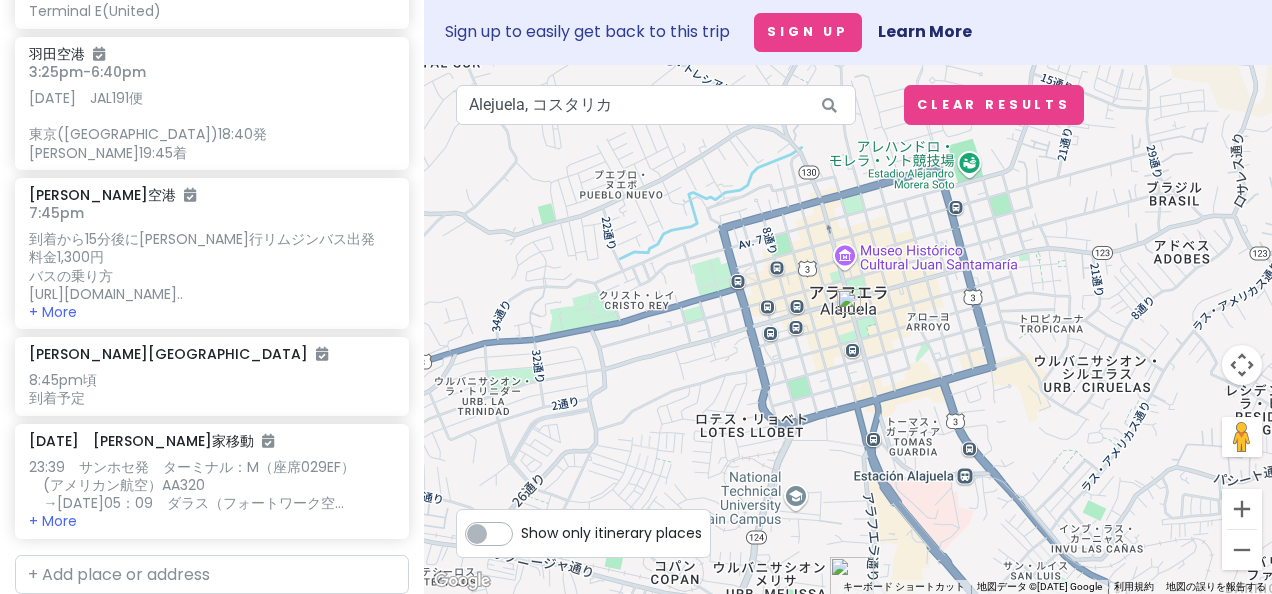 drag, startPoint x: 840, startPoint y: 264, endPoint x: 875, endPoint y: 350, distance: 92.84934 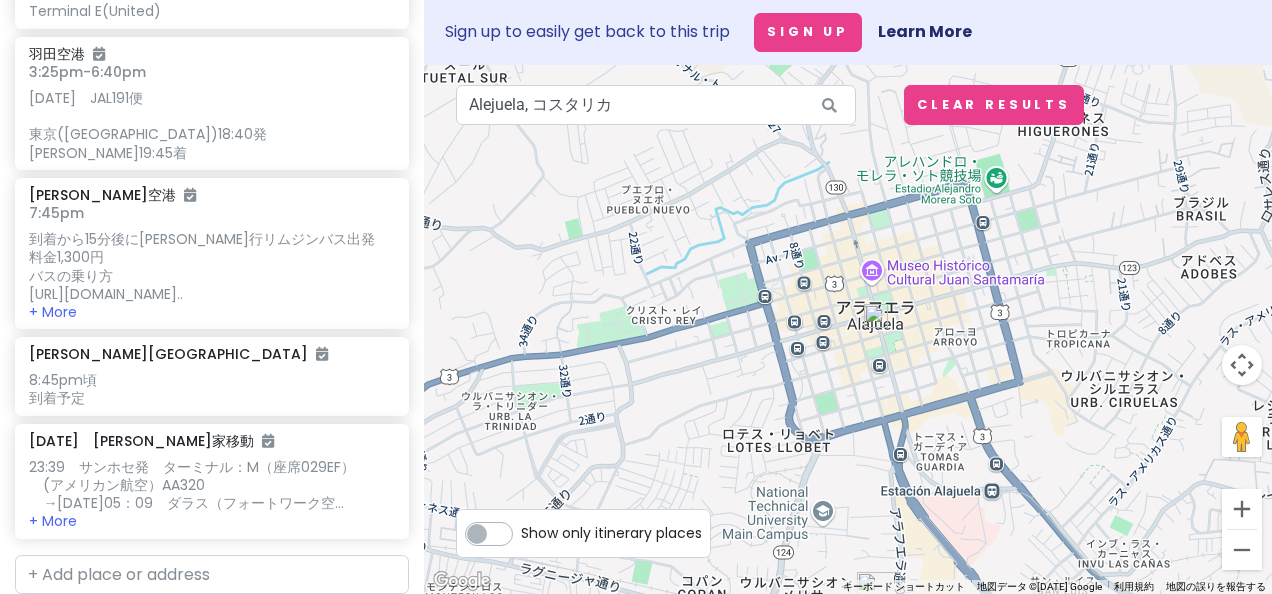 drag, startPoint x: 856, startPoint y: 303, endPoint x: 883, endPoint y: 322, distance: 33.01515 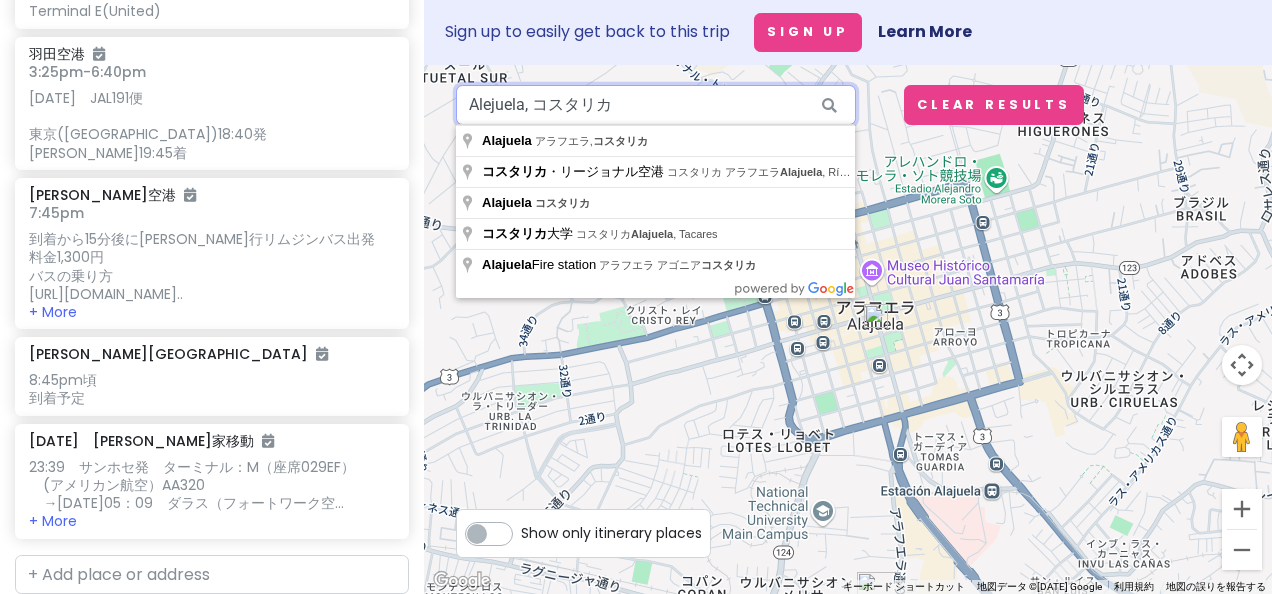 click on "Alejuela, コスタリカ" at bounding box center (656, 105) 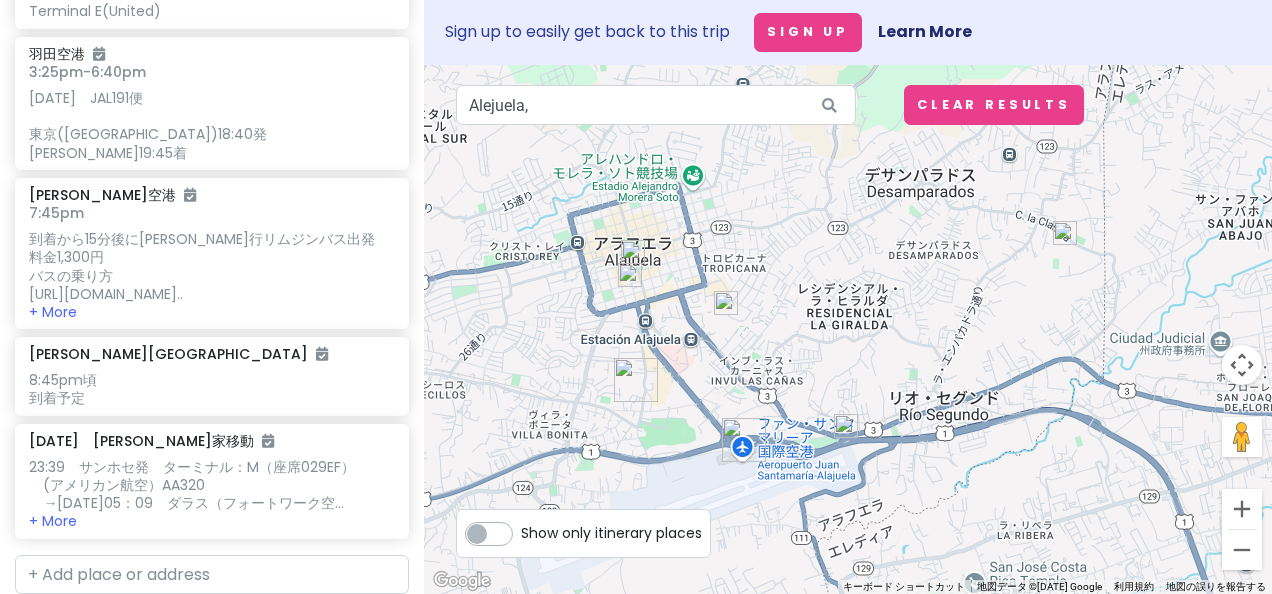 click at bounding box center (726, 303) 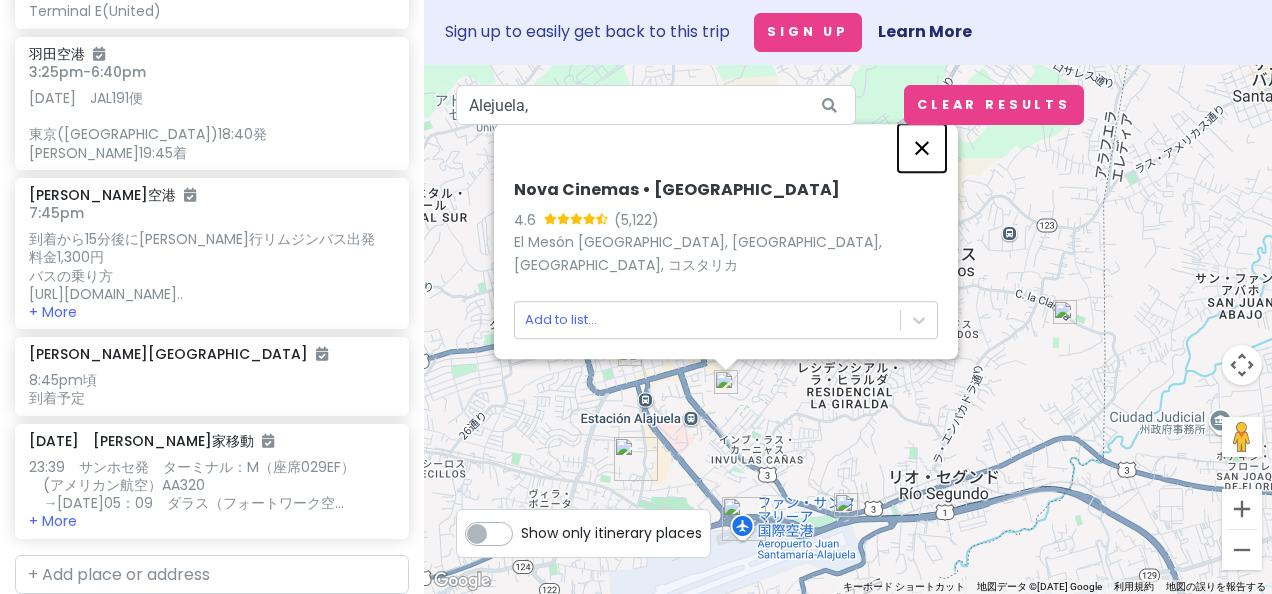 click at bounding box center (922, 148) 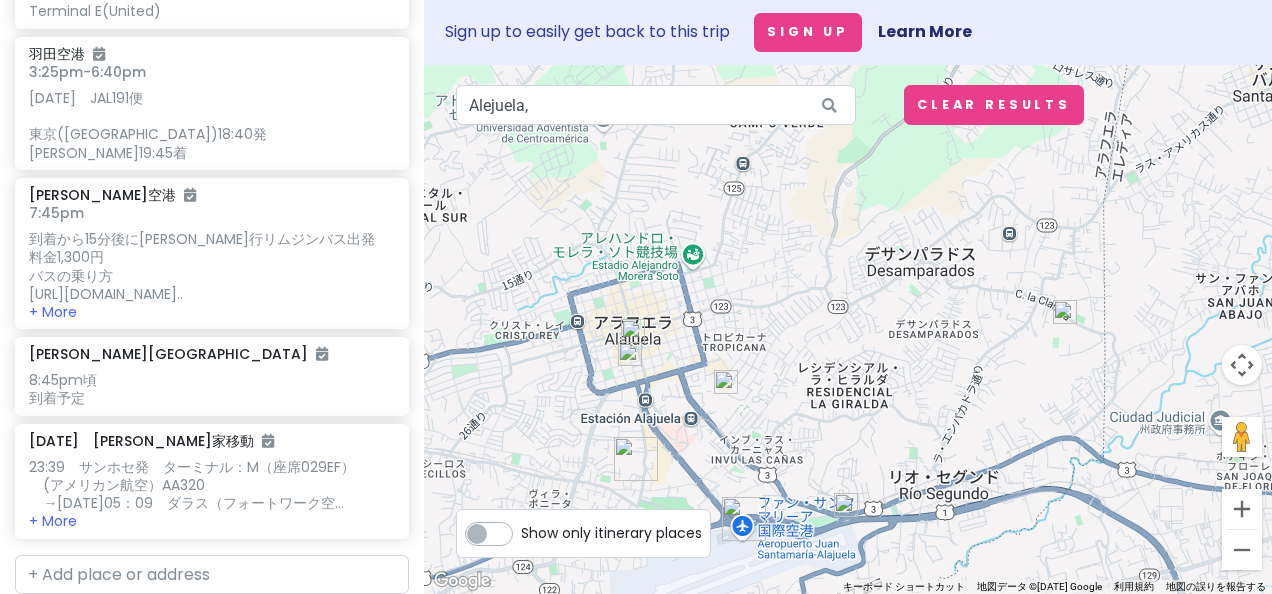 click at bounding box center (630, 354) 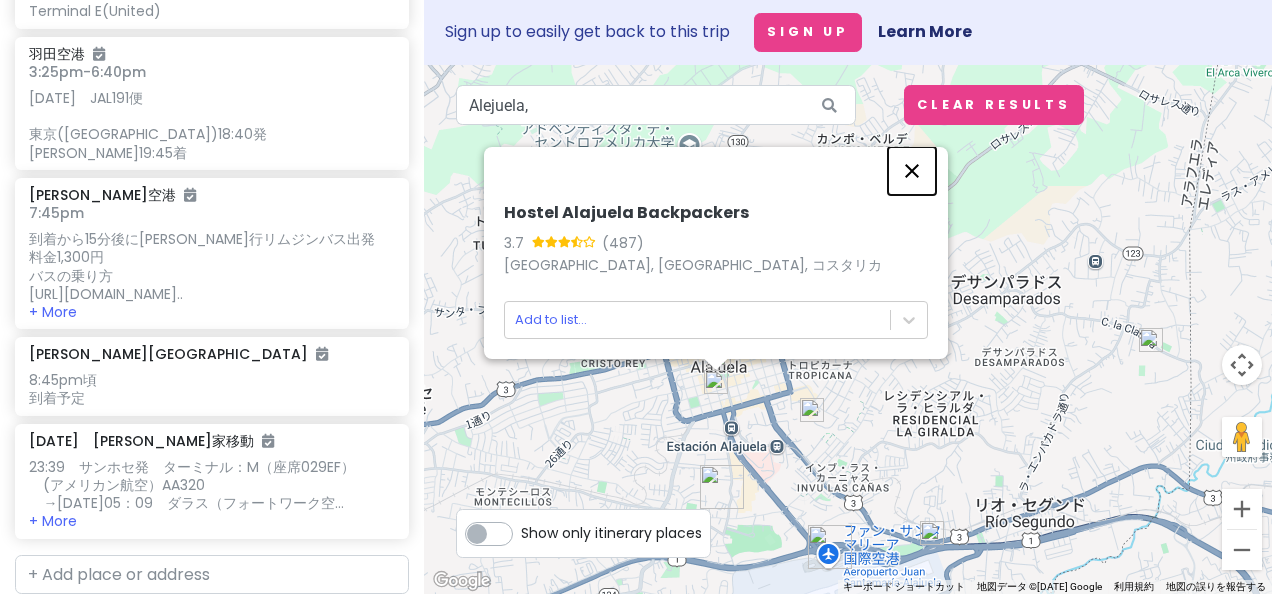 click at bounding box center [912, 171] 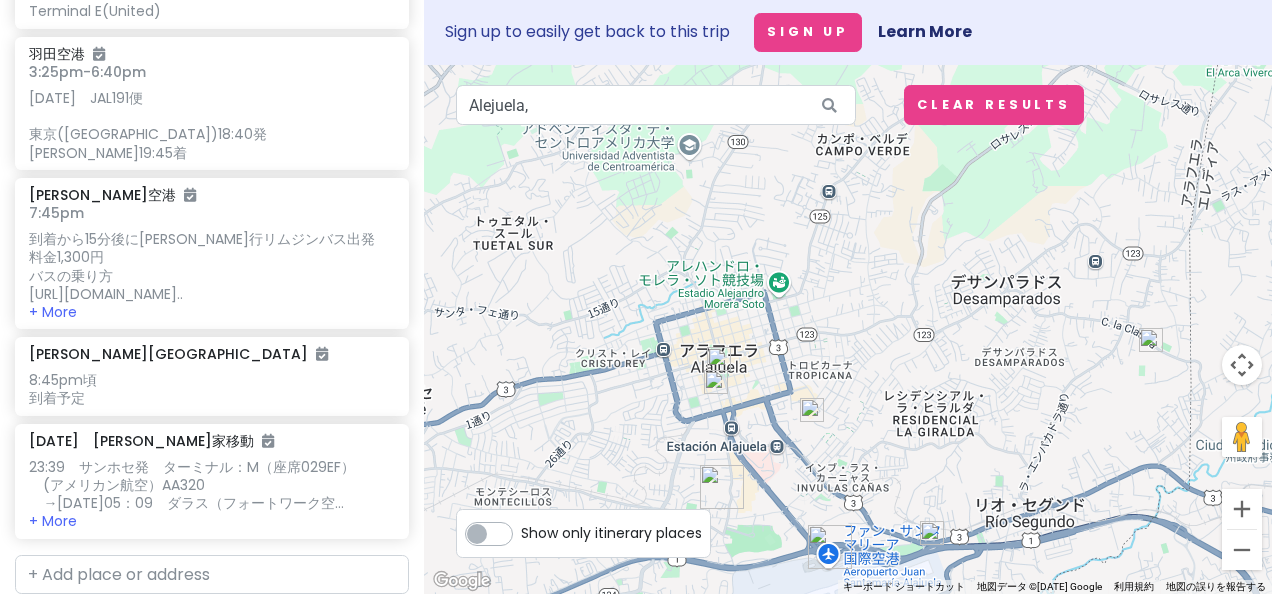 click at bounding box center [719, 359] 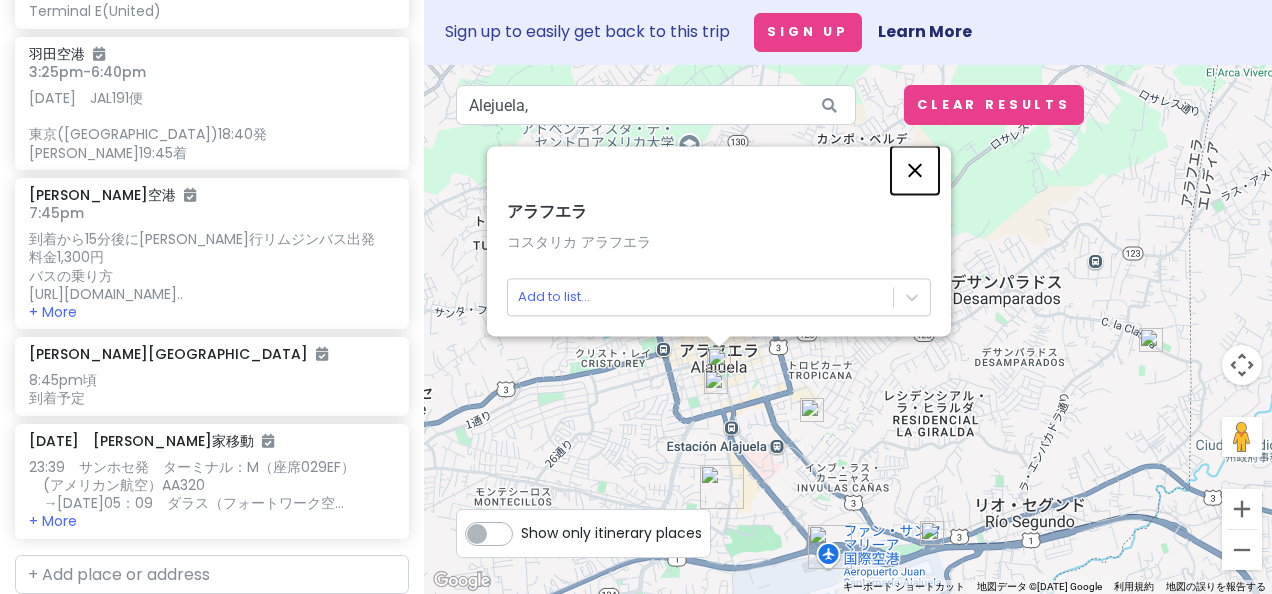 click at bounding box center [915, 170] 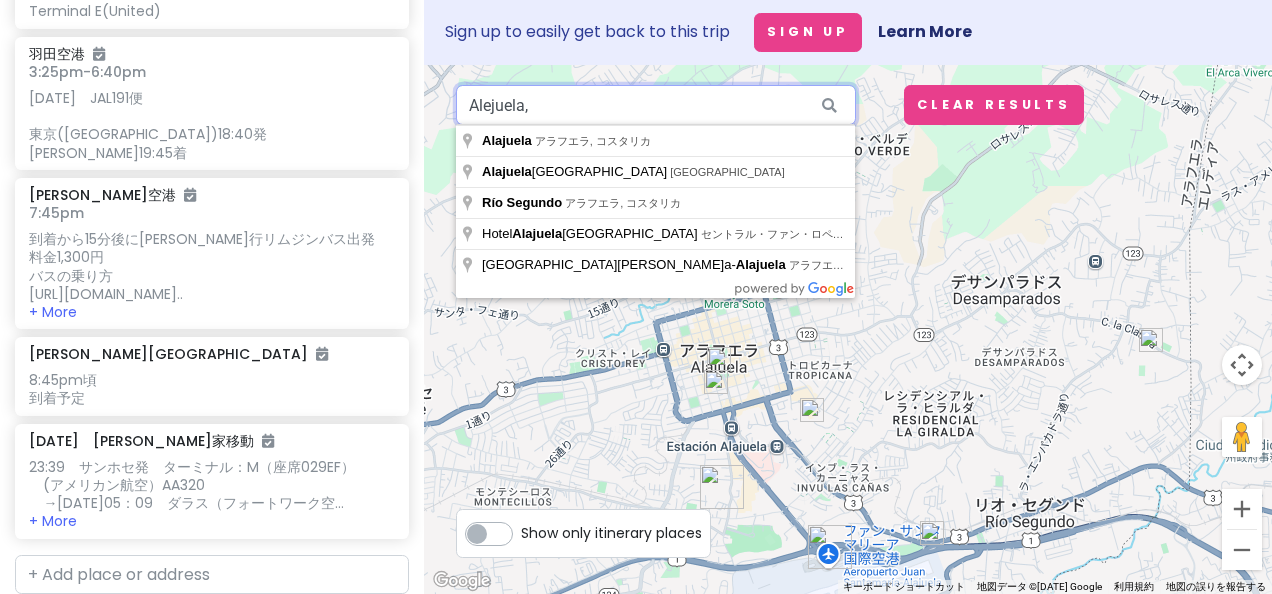 click on "Alejuela," at bounding box center (656, 105) 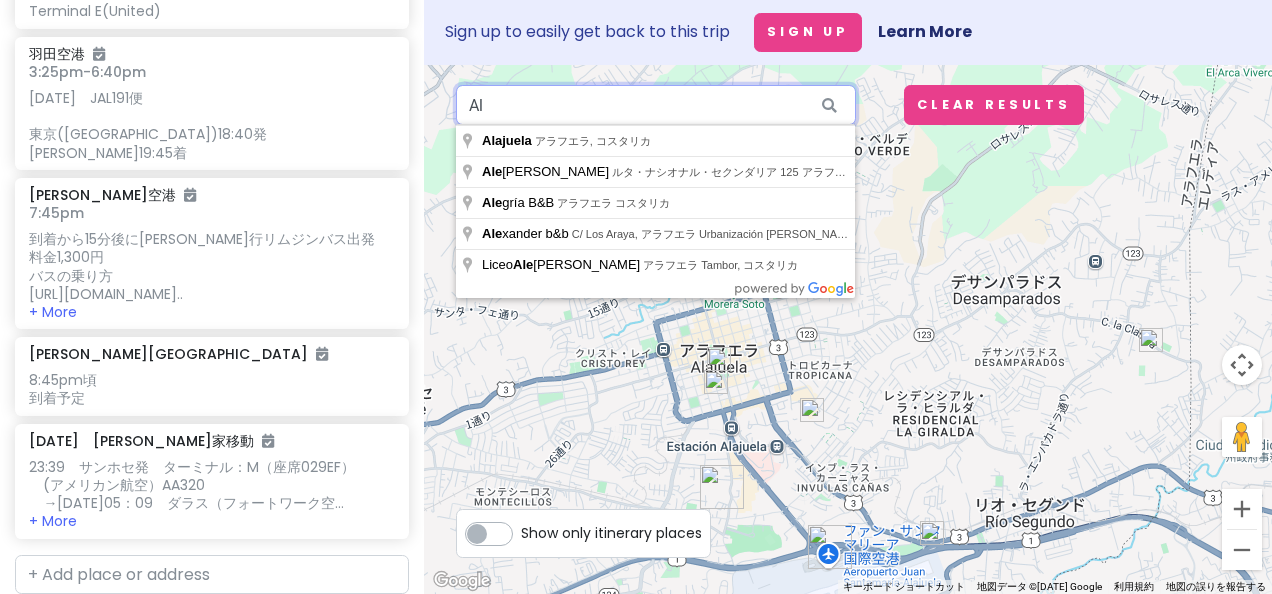 type on "A" 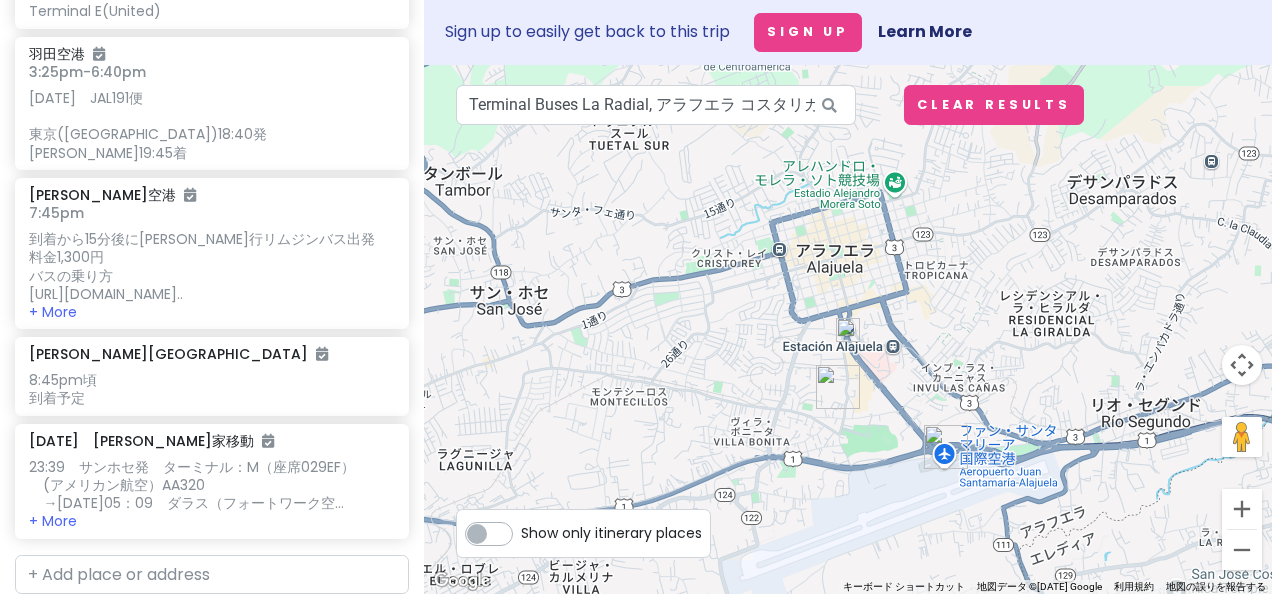 click at bounding box center (848, 330) 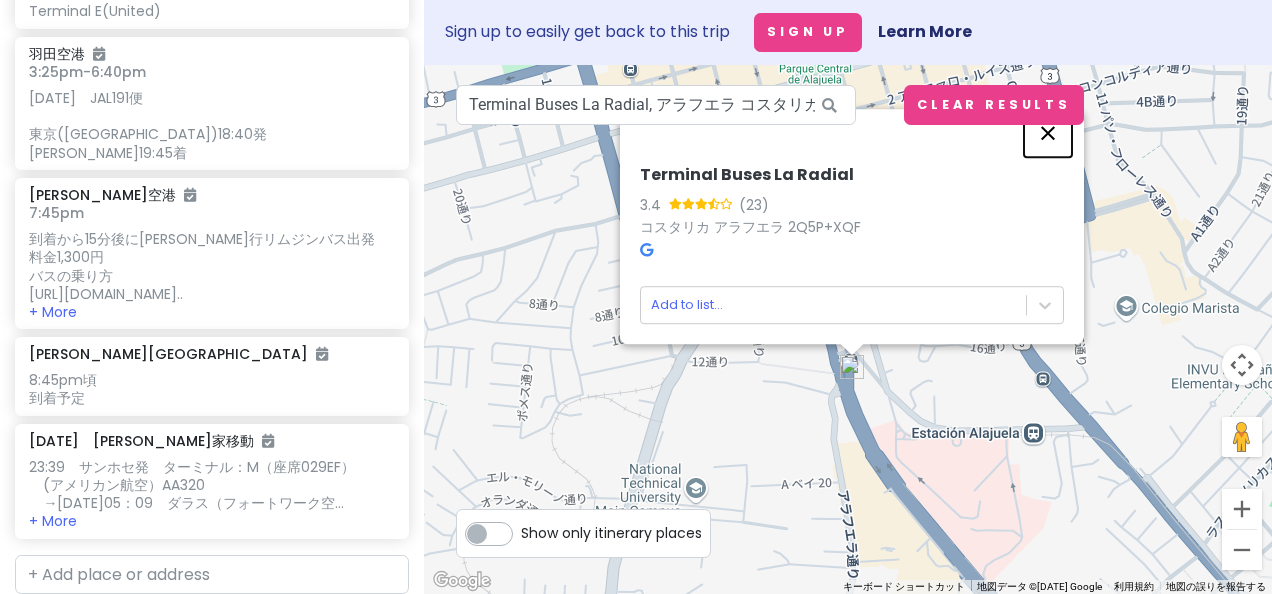 click at bounding box center (1048, 133) 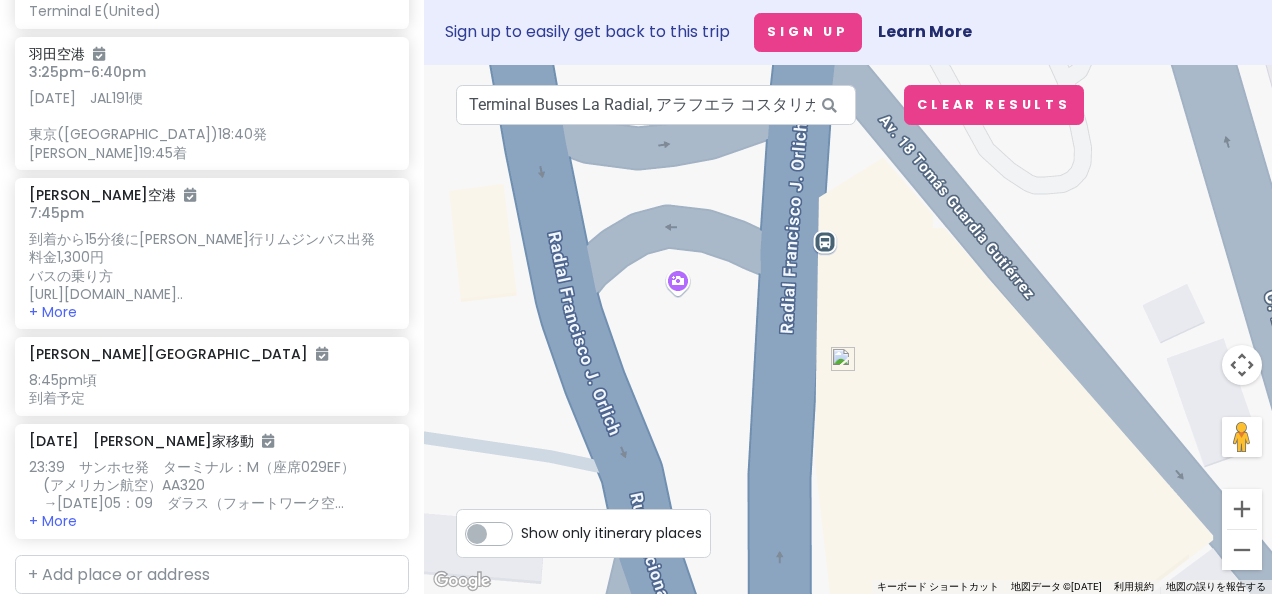 click on "矢印キーを押すと移動します。" at bounding box center (848, 329) 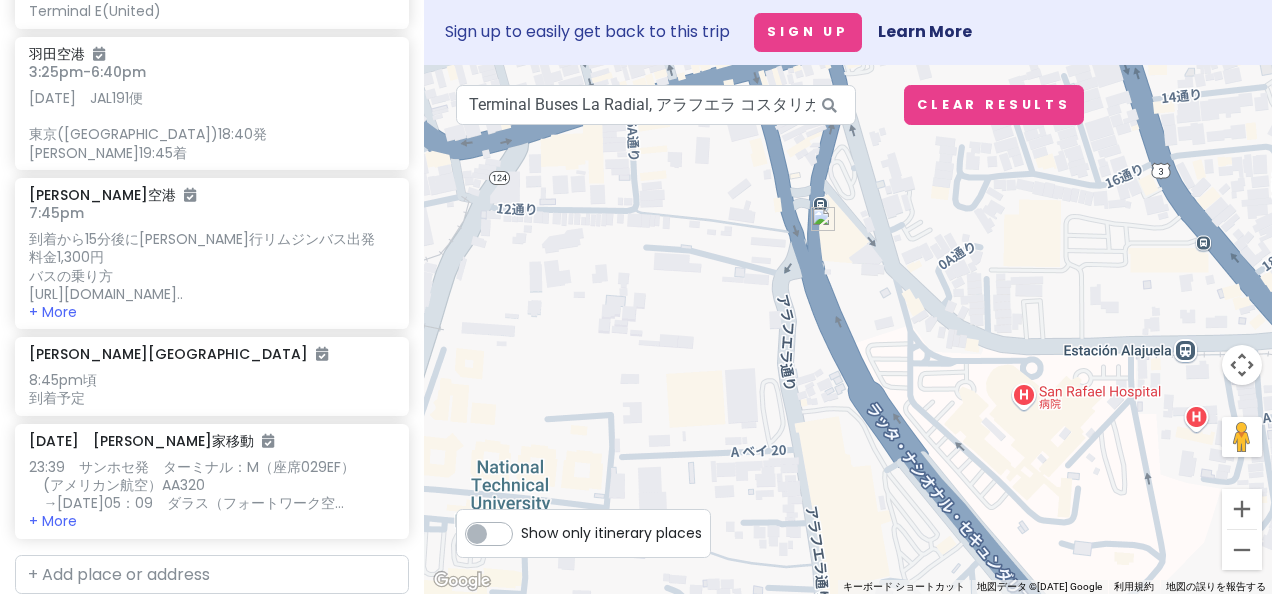 drag, startPoint x: 852, startPoint y: 233, endPoint x: 868, endPoint y: 274, distance: 44.011364 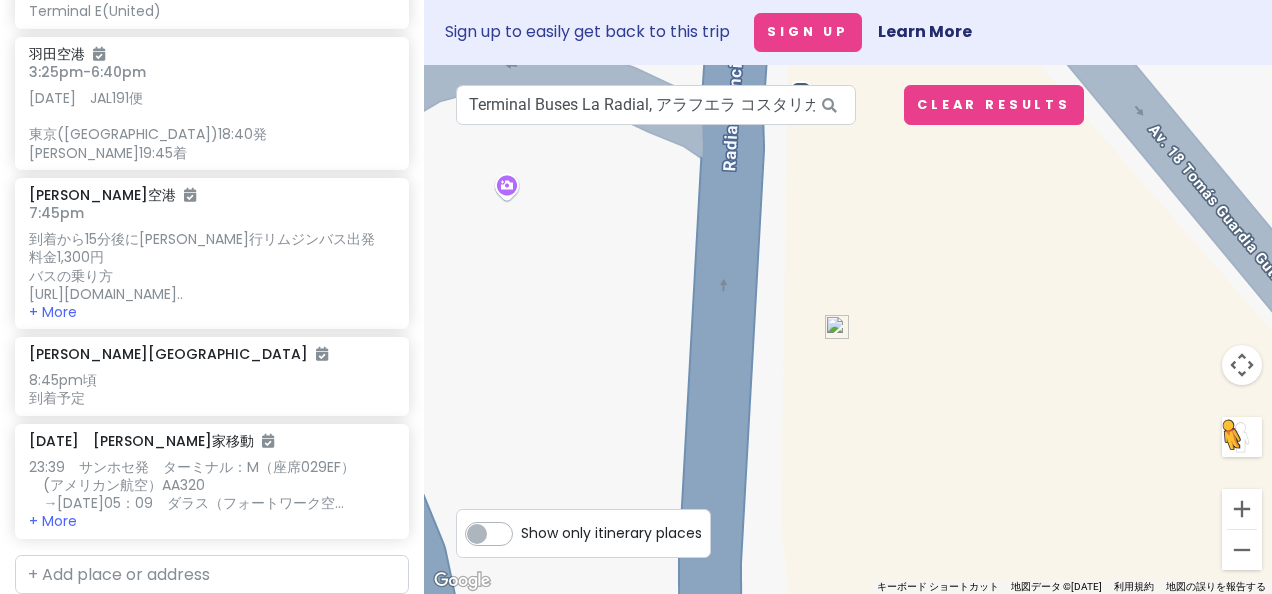 click at bounding box center [1242, 437] 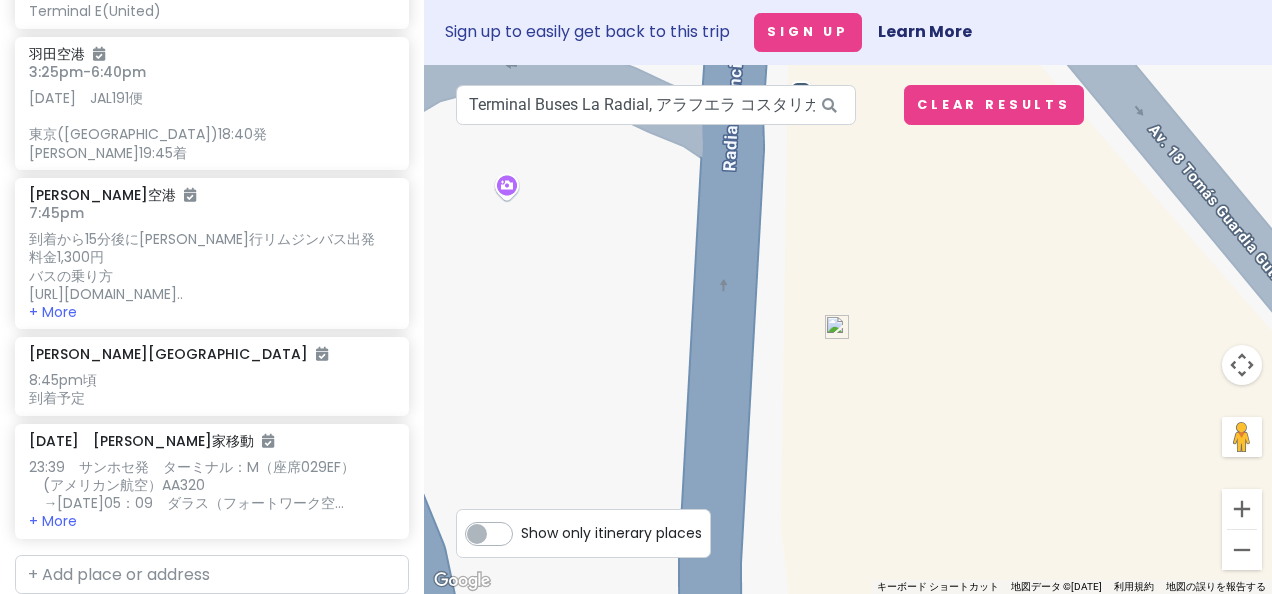 click at bounding box center (837, 327) 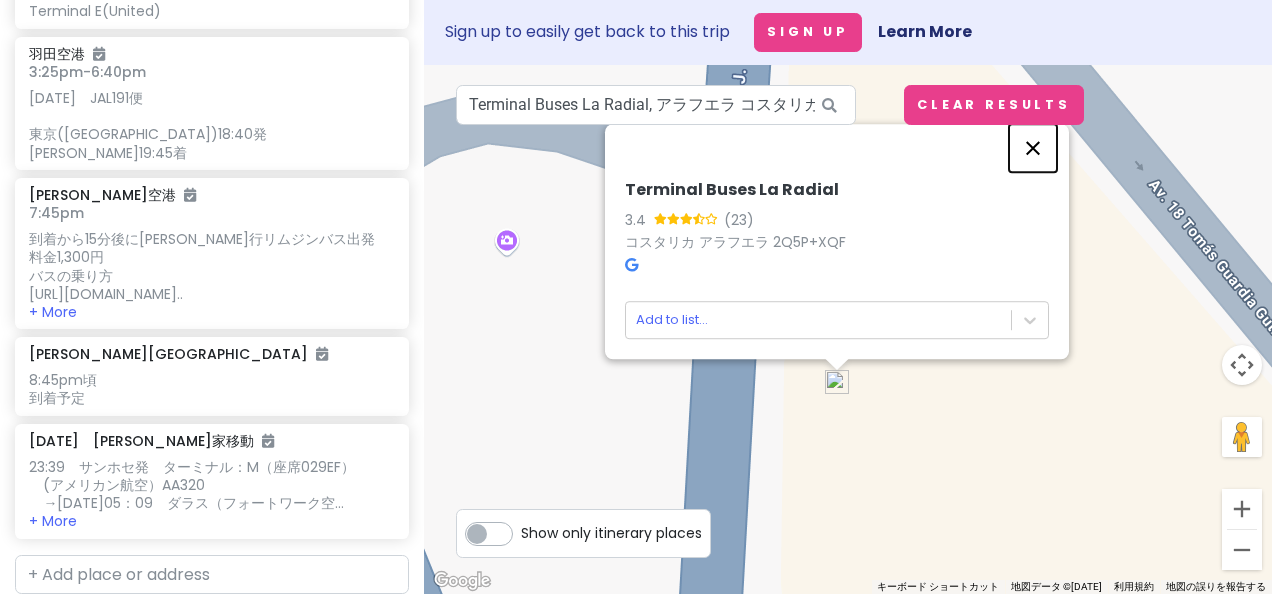 click at bounding box center [1033, 148] 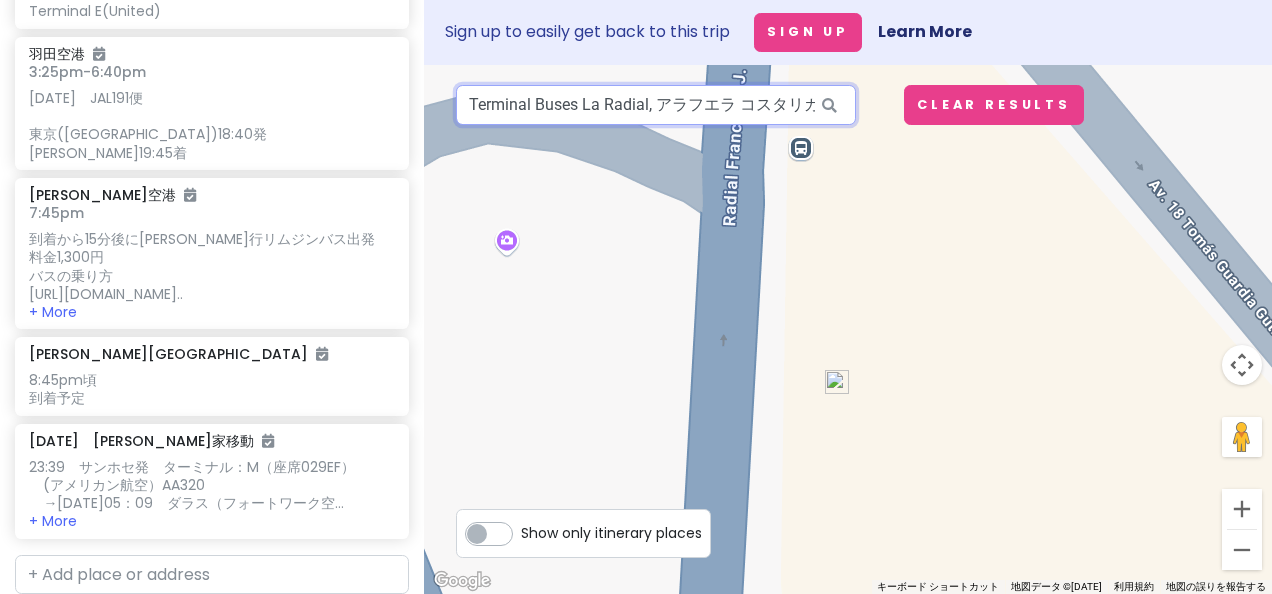 click on "Terminal Buses La Radial, アラフエラ コスタリカ" at bounding box center (656, 105) 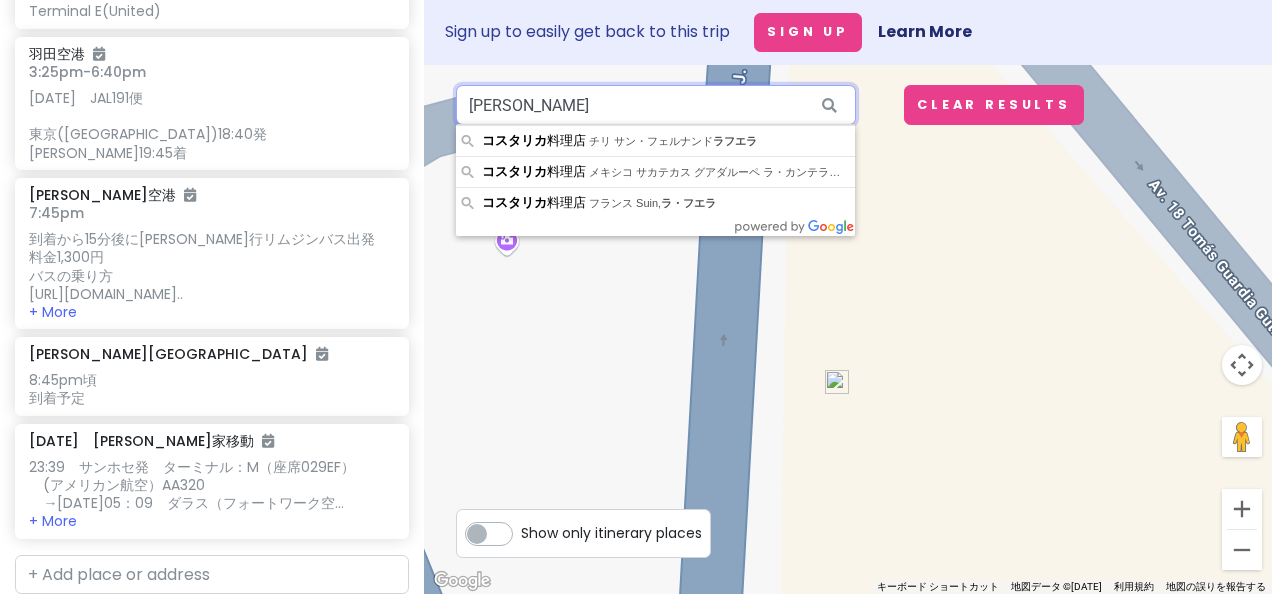 type on "カ" 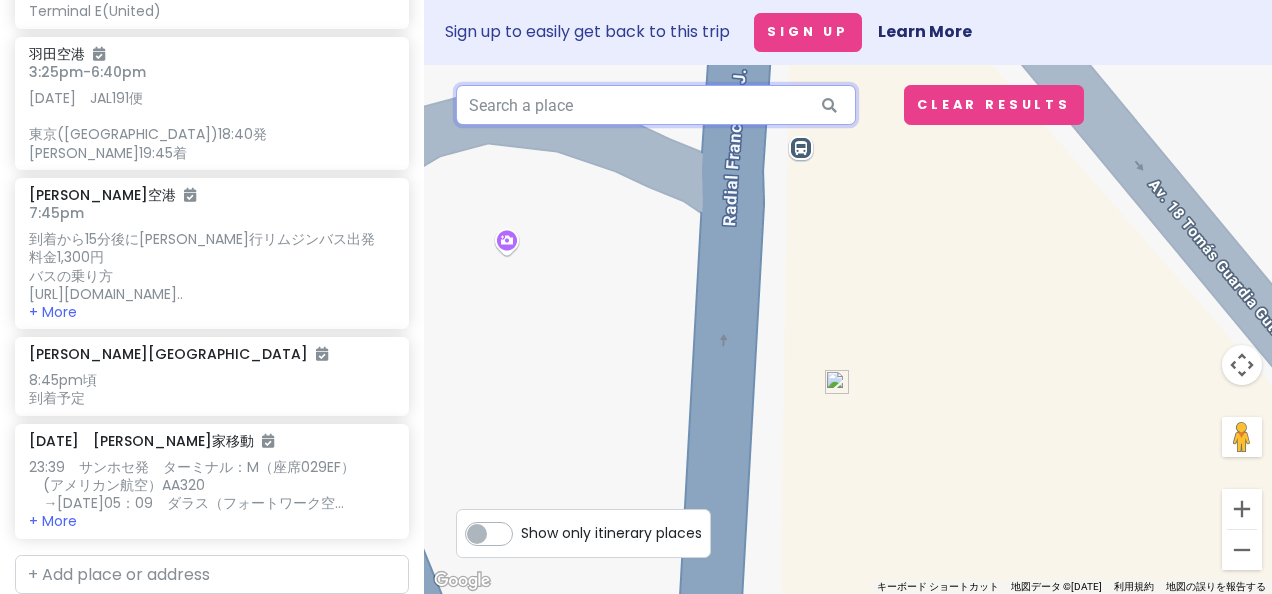 type on "a" 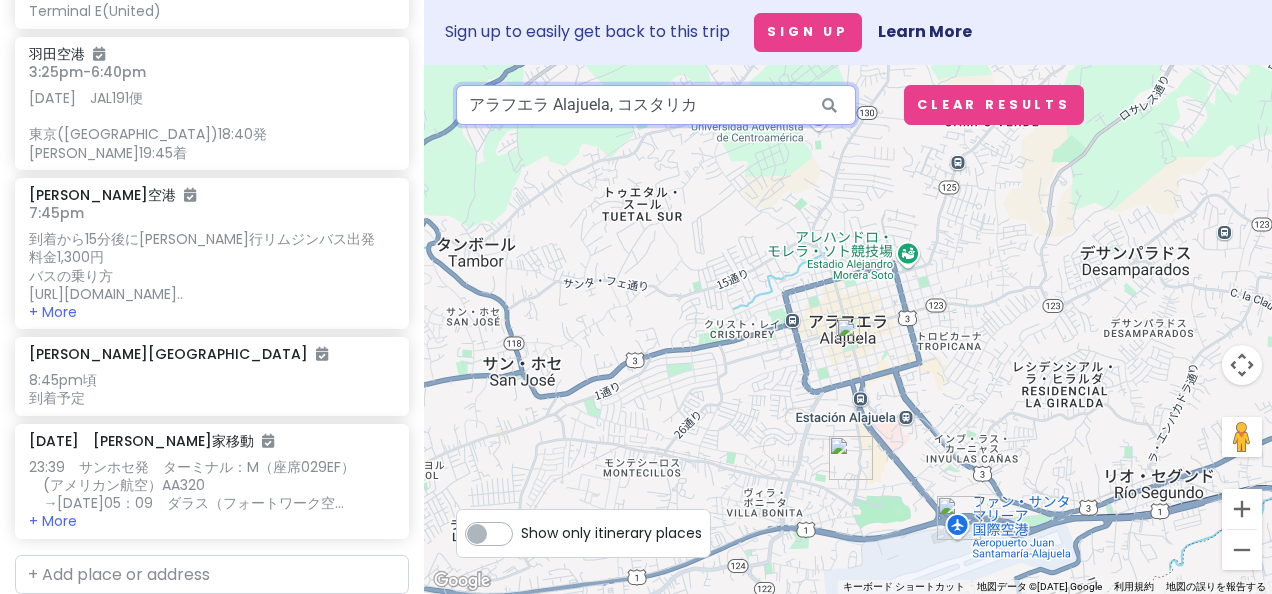 click on "アラフエラ Alajuela, コスタリカ" at bounding box center (656, 105) 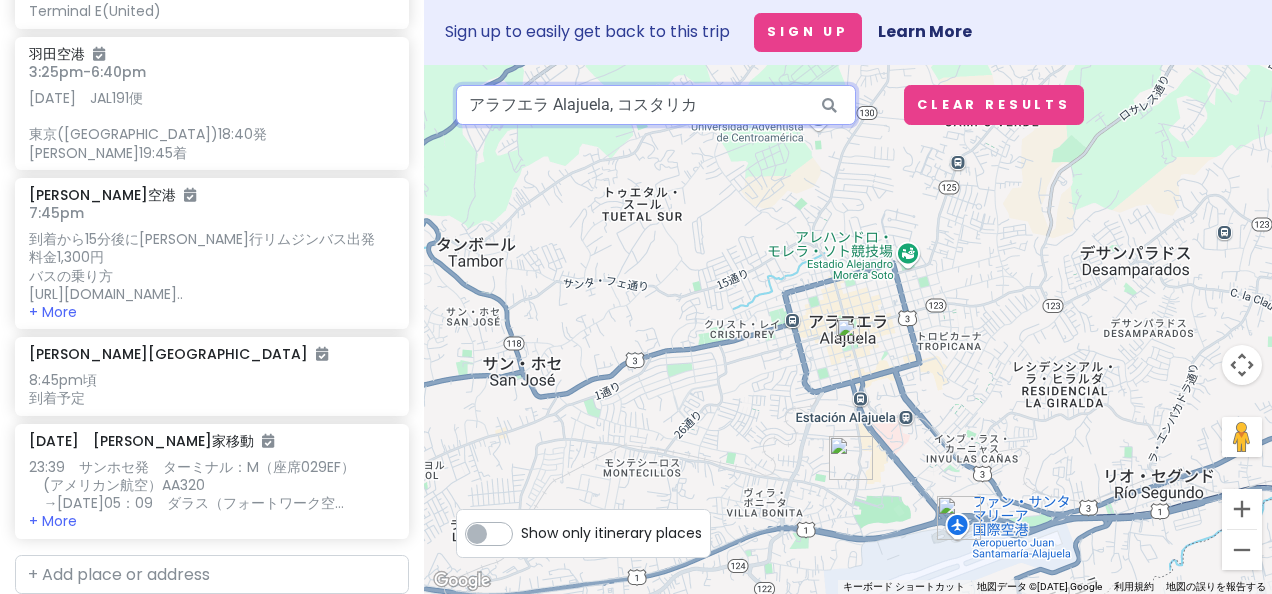 click on "アラフエラ Alajuela, コスタリカ" at bounding box center [656, 105] 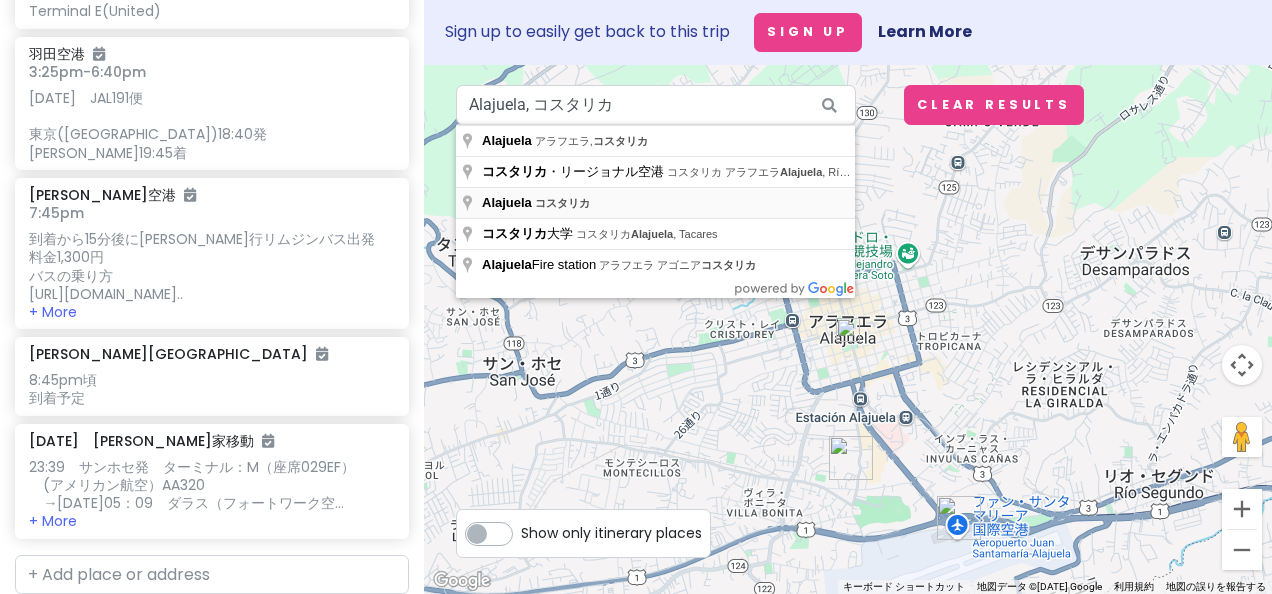 type on "Alajuela, コスタリカ" 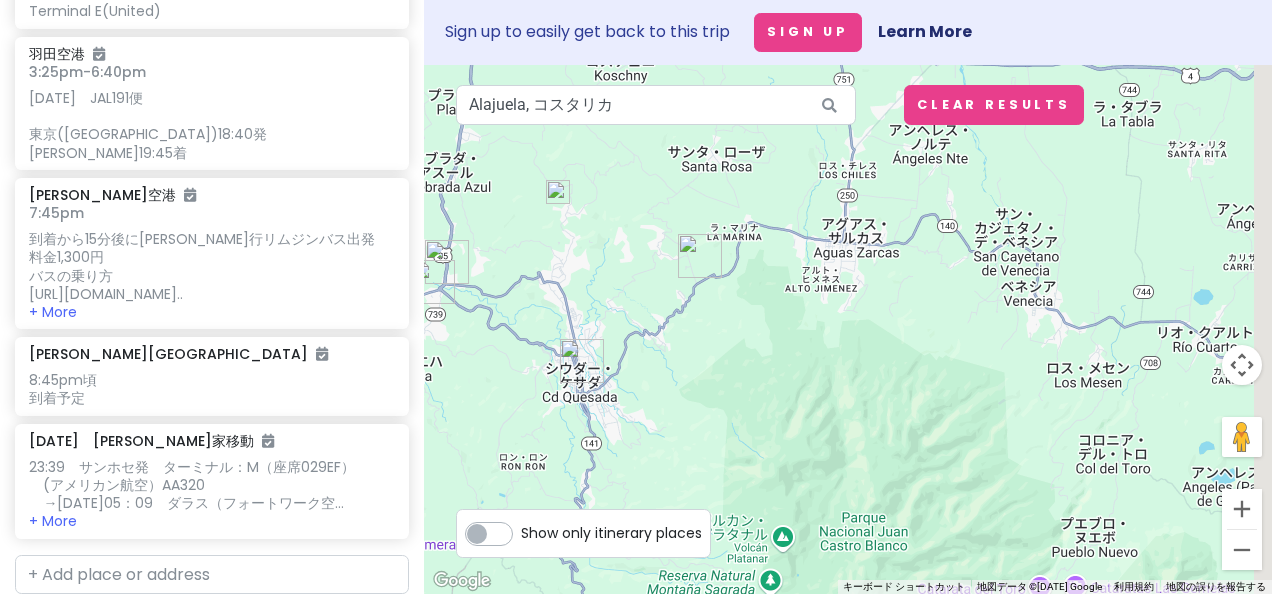 drag, startPoint x: 1009, startPoint y: 516, endPoint x: 775, endPoint y: 322, distance: 303.9605 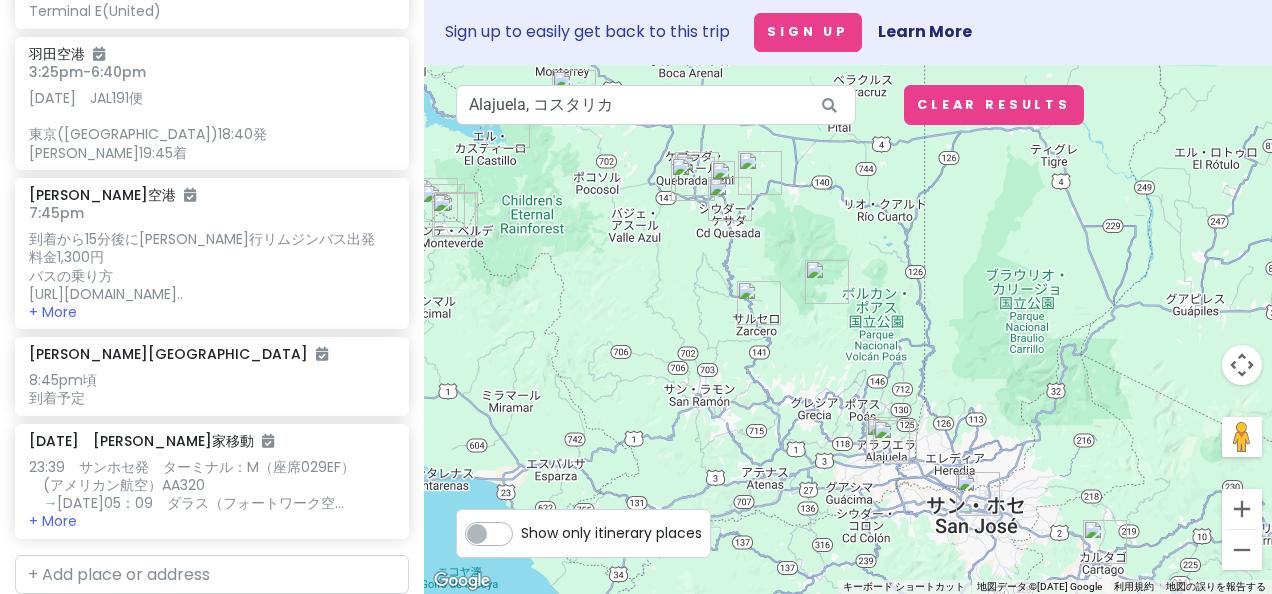 drag, startPoint x: 1014, startPoint y: 533, endPoint x: 850, endPoint y: 296, distance: 288.21 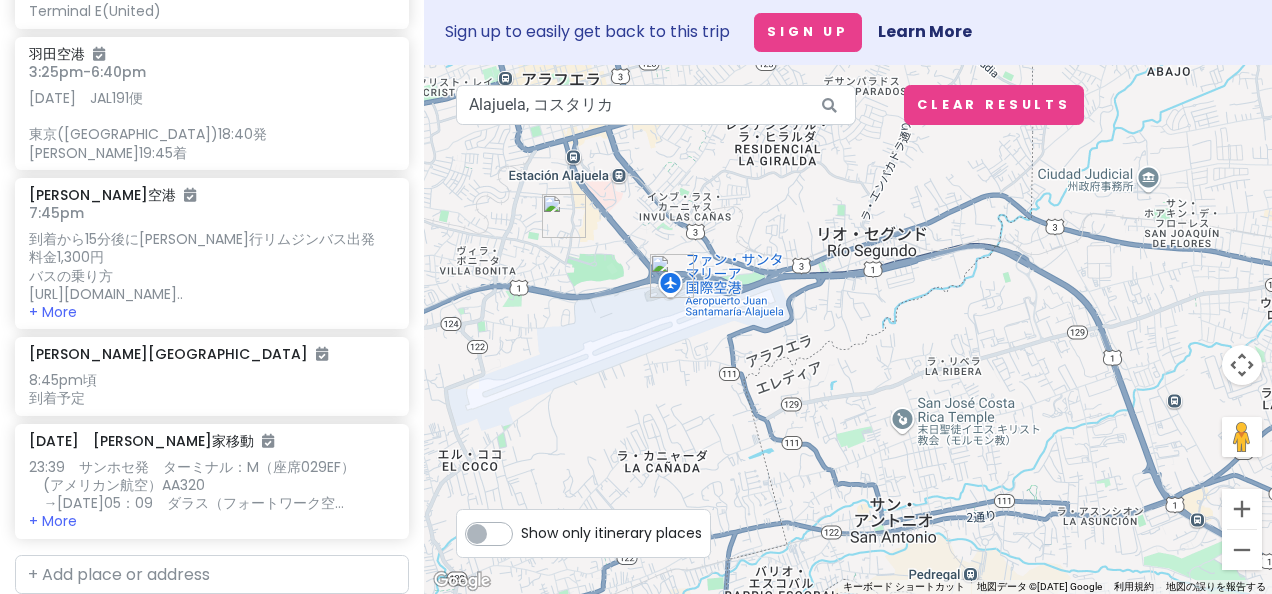 drag, startPoint x: 616, startPoint y: 336, endPoint x: 698, endPoint y: 476, distance: 162.24672 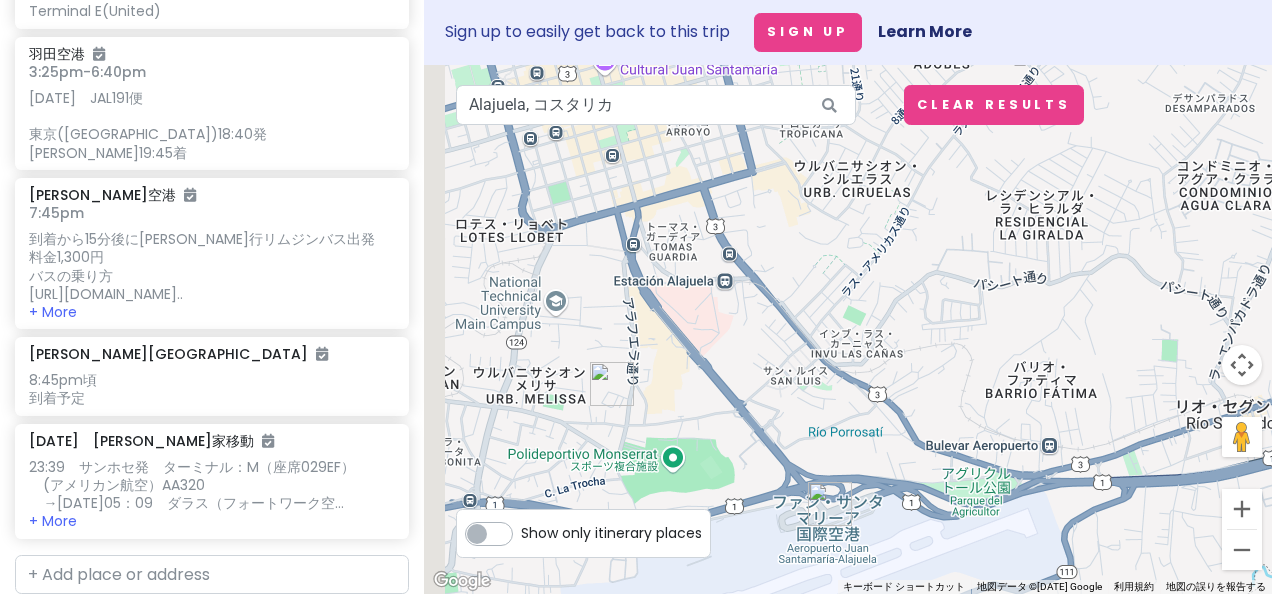 drag, startPoint x: 685, startPoint y: 315, endPoint x: 787, endPoint y: 584, distance: 287.68906 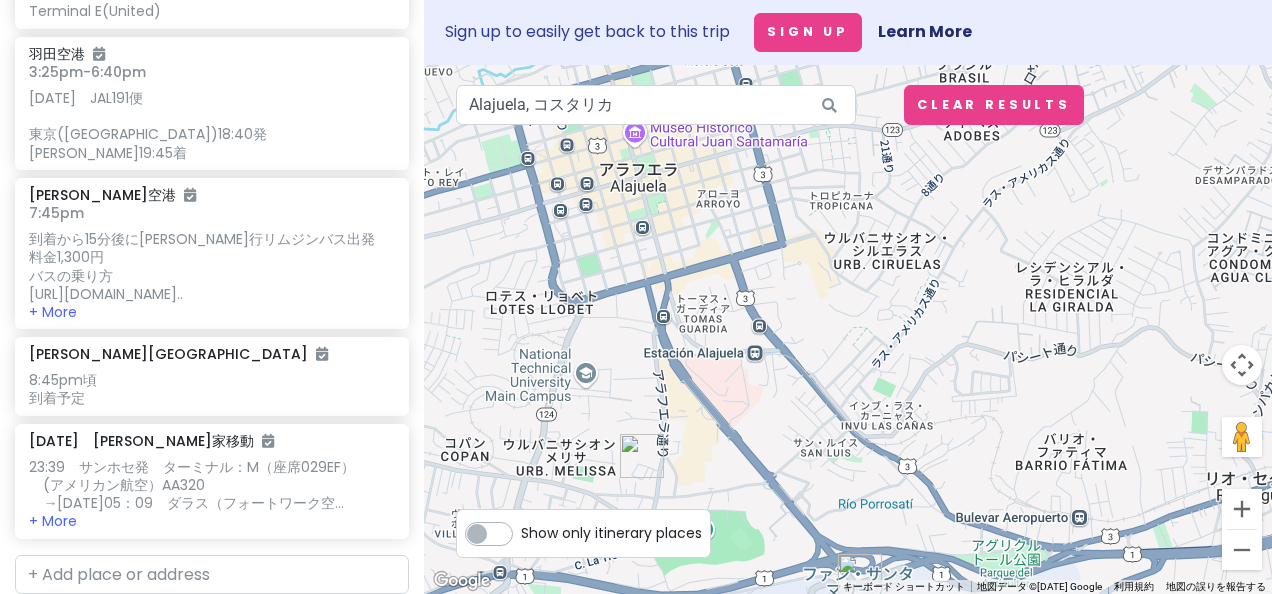 click at bounding box center (848, 329) 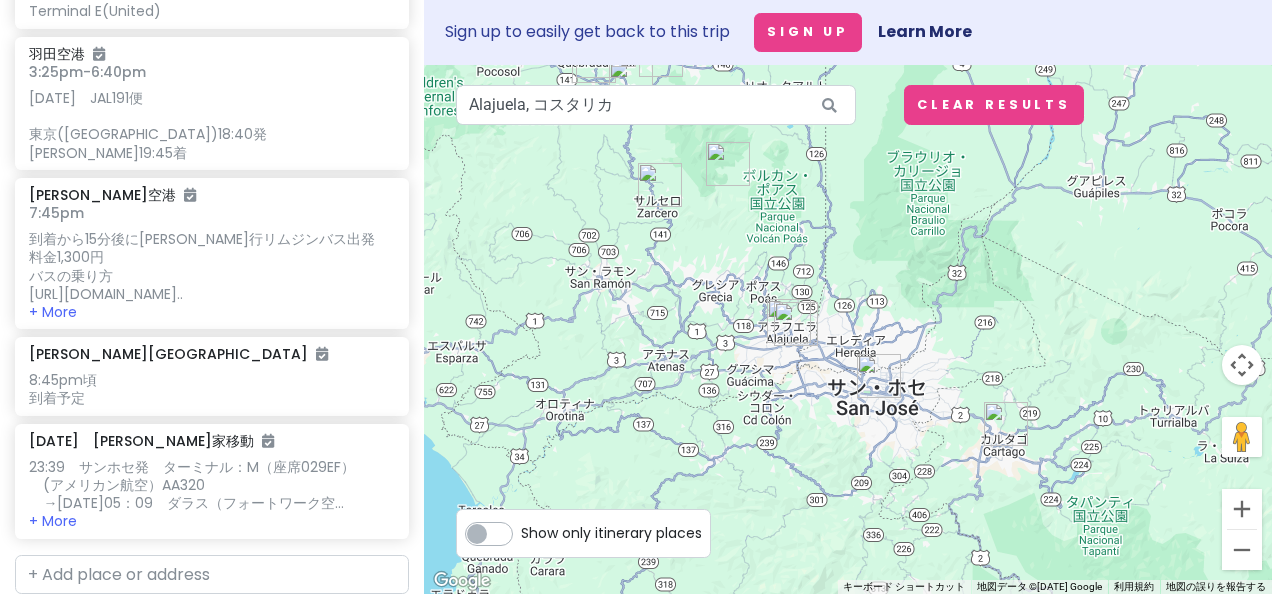 drag, startPoint x: 548, startPoint y: 164, endPoint x: 761, endPoint y: 296, distance: 250.58531 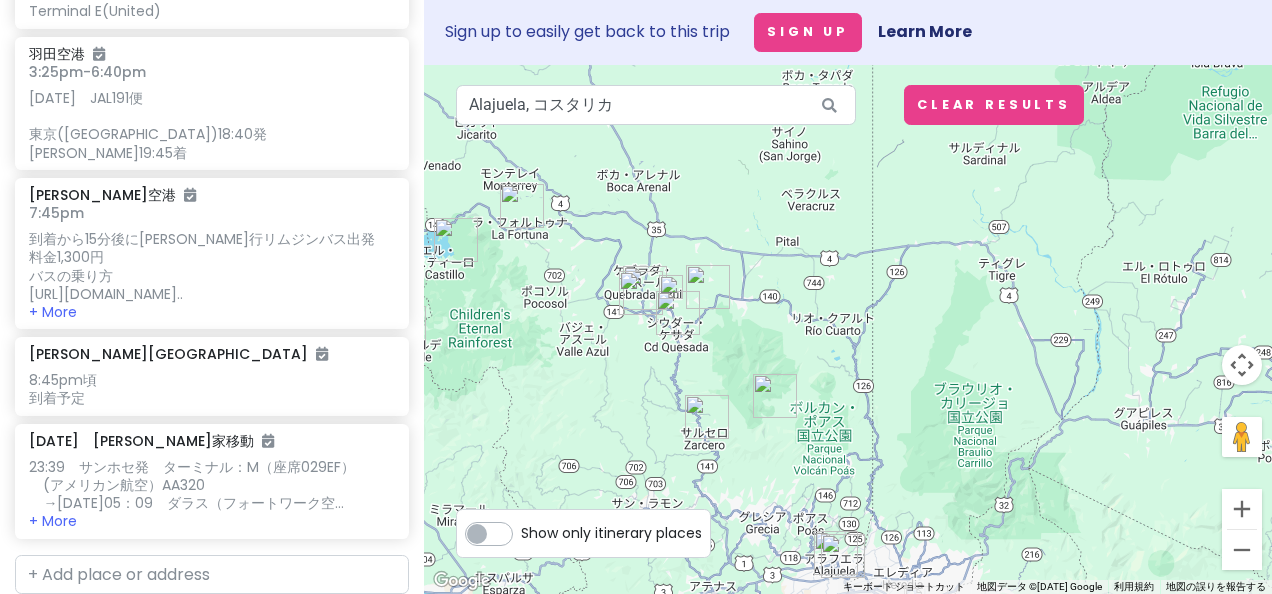 drag, startPoint x: 634, startPoint y: 204, endPoint x: 656, endPoint y: 427, distance: 224.08258 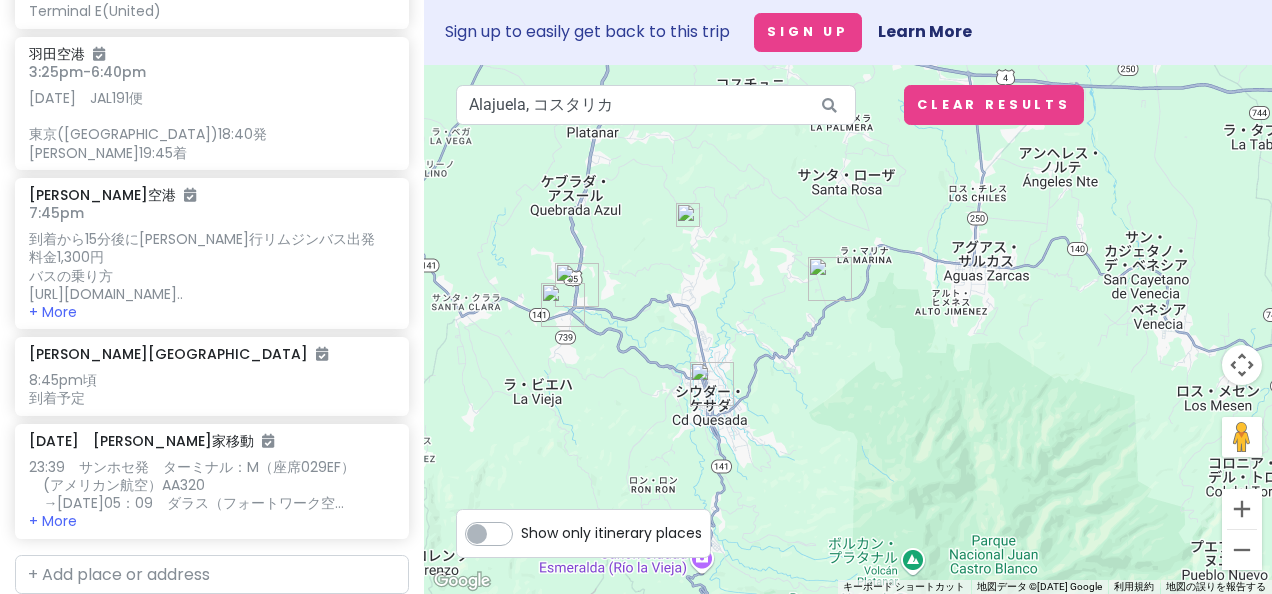 drag, startPoint x: 667, startPoint y: 274, endPoint x: 664, endPoint y: 436, distance: 162.02777 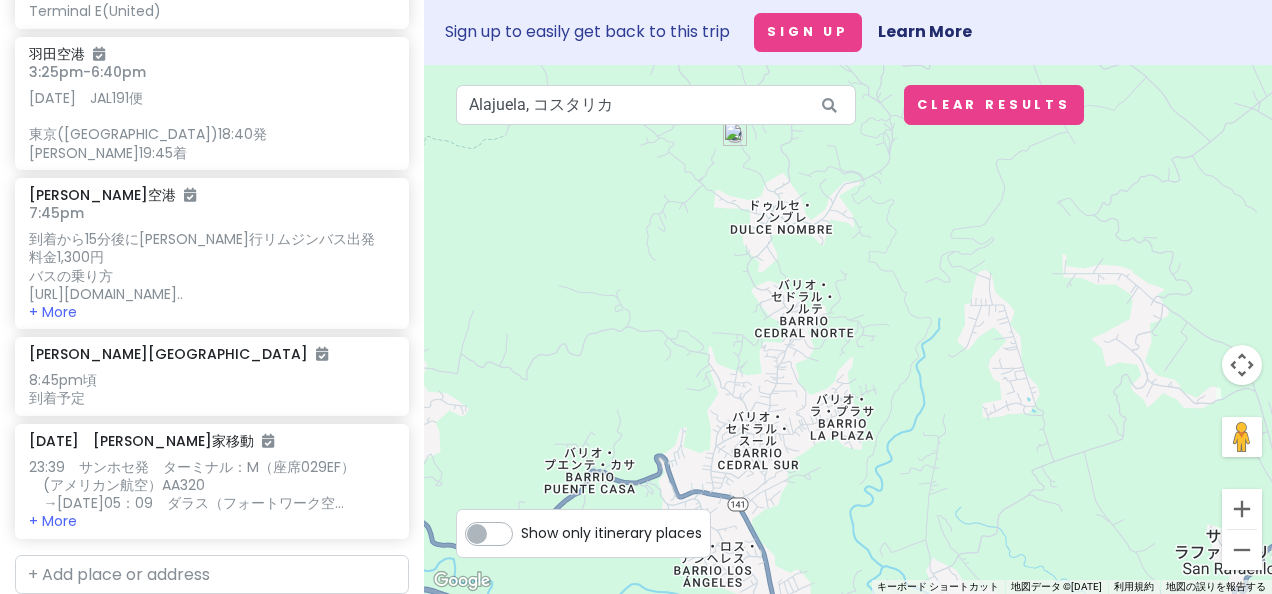 drag, startPoint x: 703, startPoint y: 300, endPoint x: 702, endPoint y: 458, distance: 158.00316 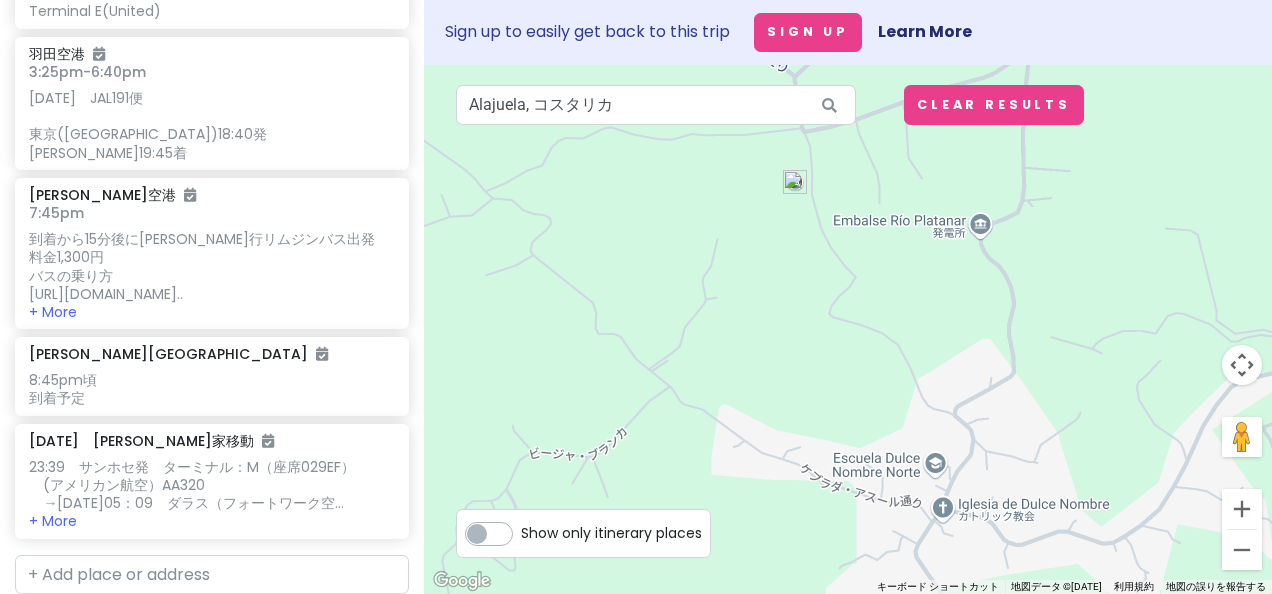 drag, startPoint x: 745, startPoint y: 319, endPoint x: 738, endPoint y: 612, distance: 293.08362 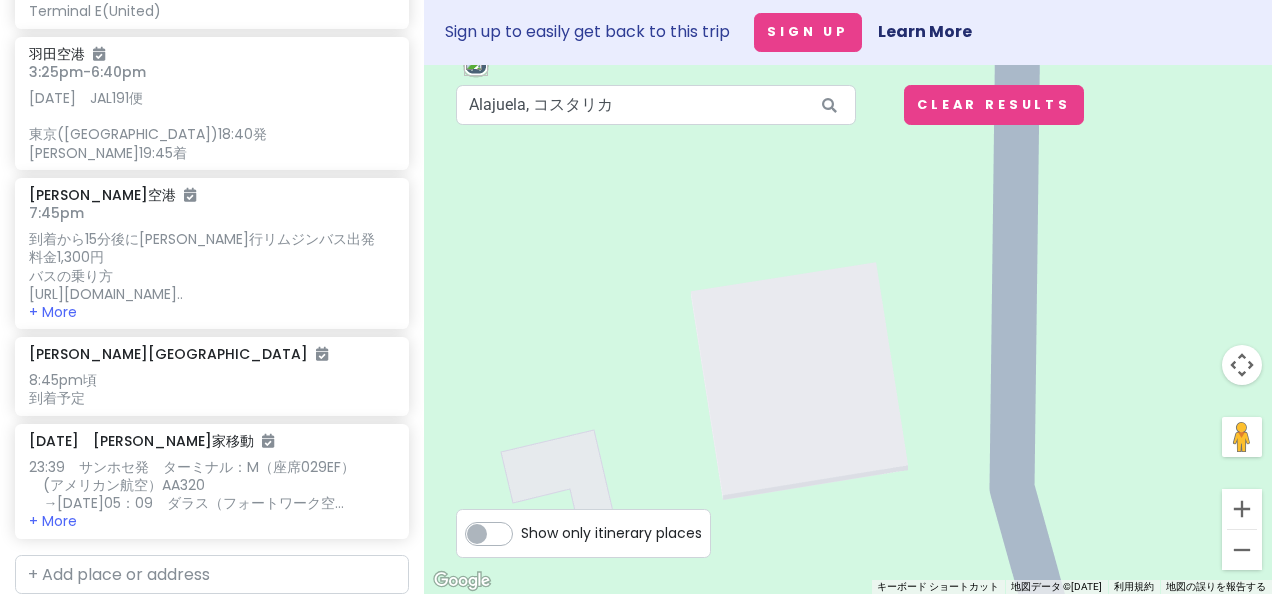 drag, startPoint x: 810, startPoint y: 344, endPoint x: 883, endPoint y: 564, distance: 231.79517 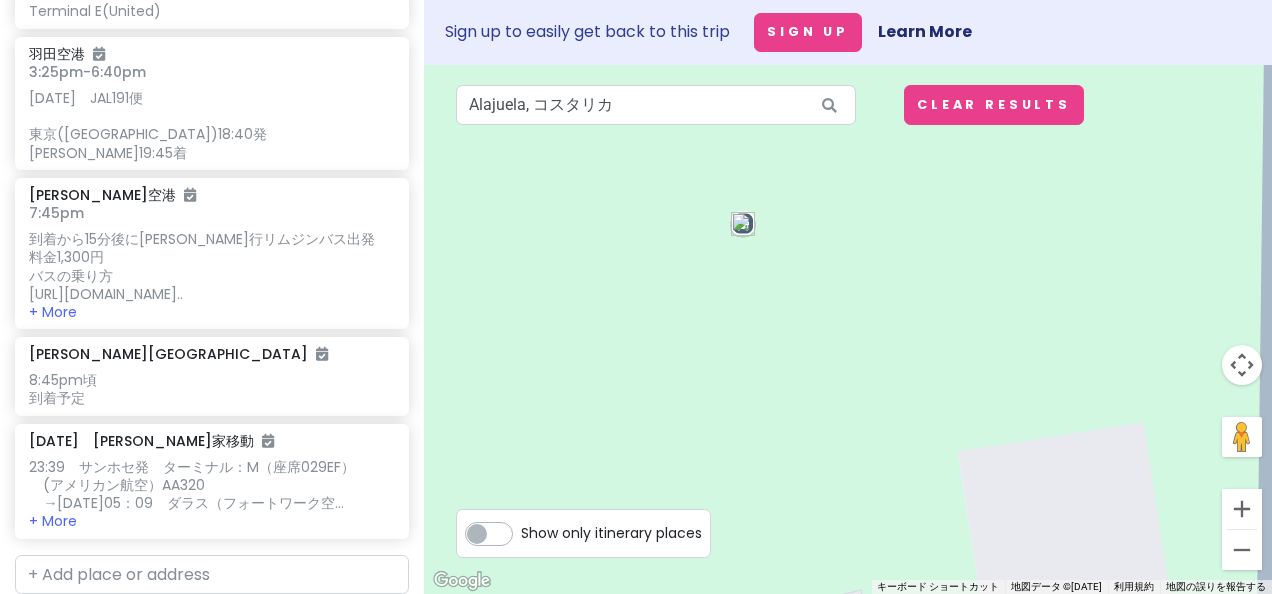 drag, startPoint x: 603, startPoint y: 266, endPoint x: 880, endPoint y: 444, distance: 329.2613 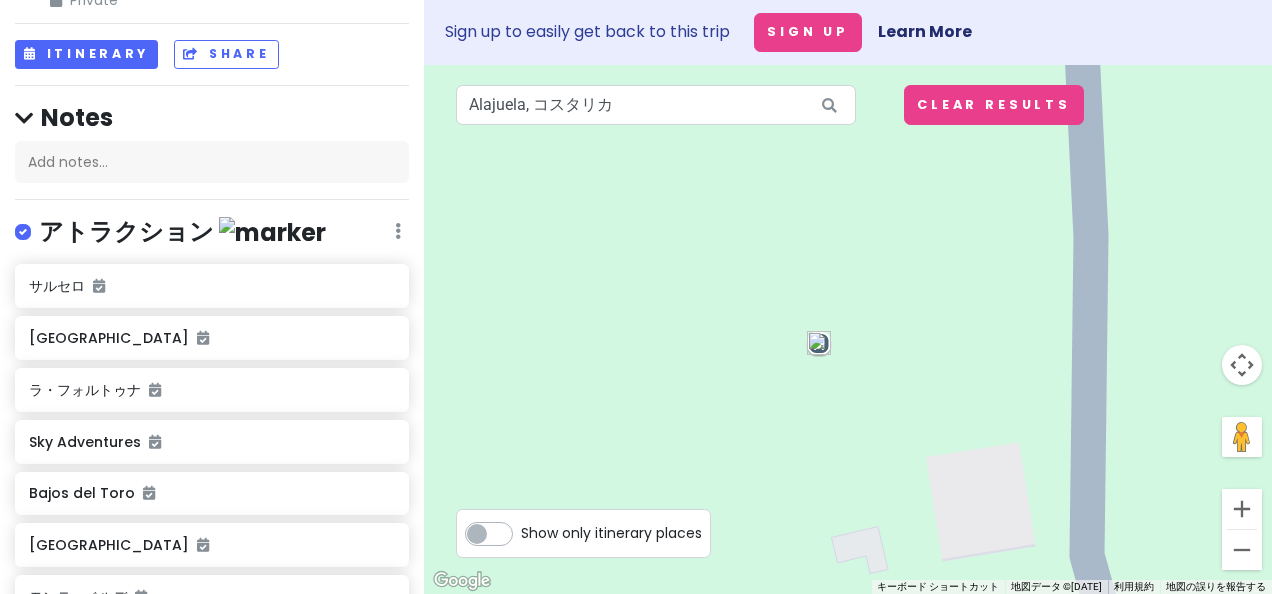 scroll, scrollTop: 163, scrollLeft: 0, axis: vertical 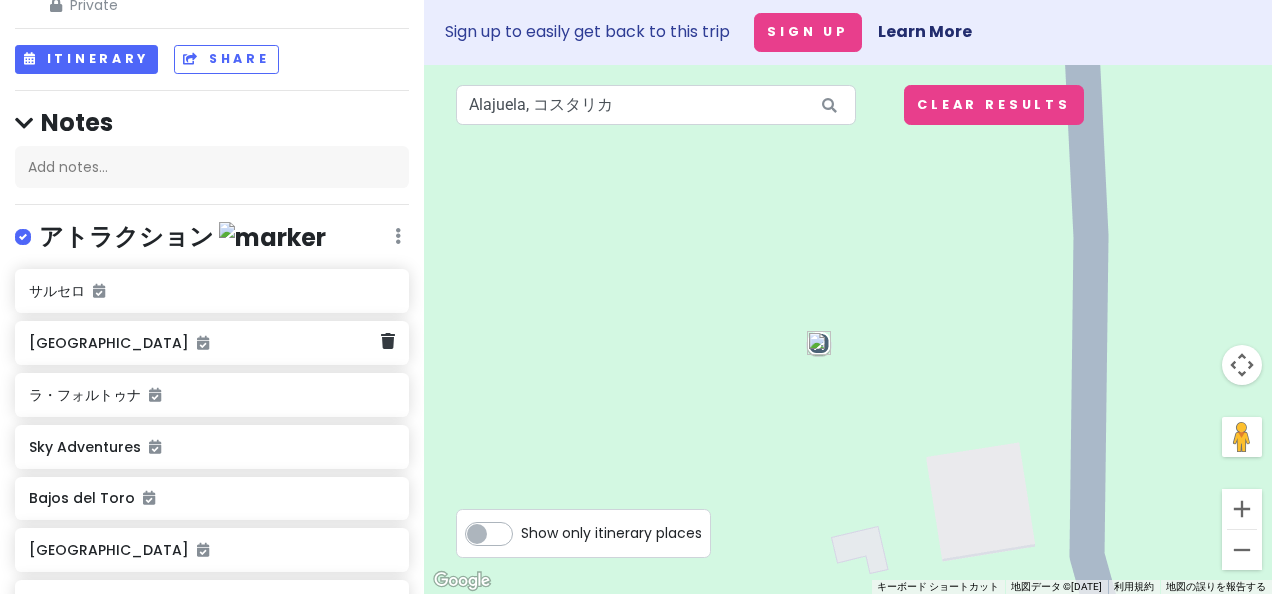 click on "[GEOGRAPHIC_DATA]" at bounding box center [204, 343] 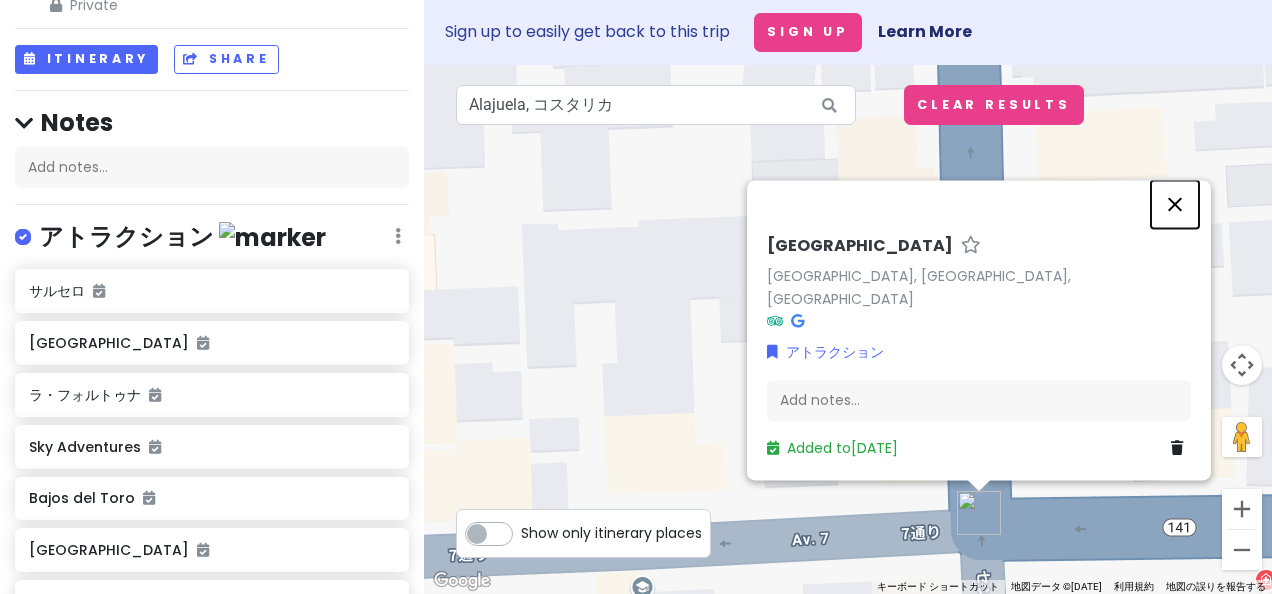 click at bounding box center [1175, 204] 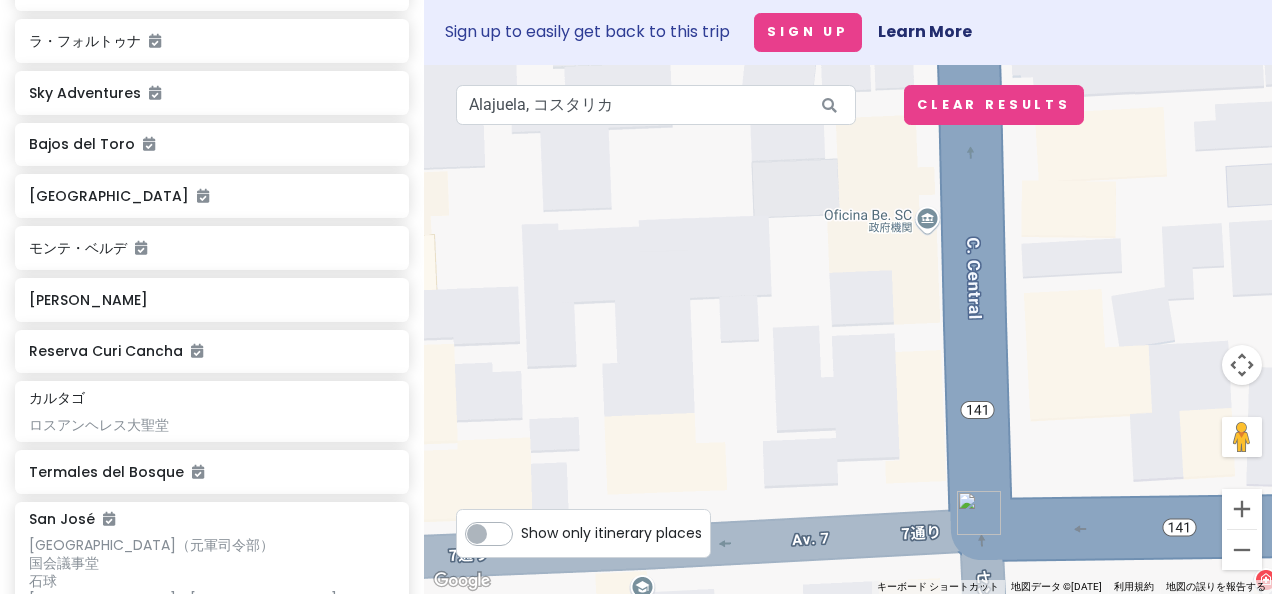 scroll, scrollTop: 563, scrollLeft: 0, axis: vertical 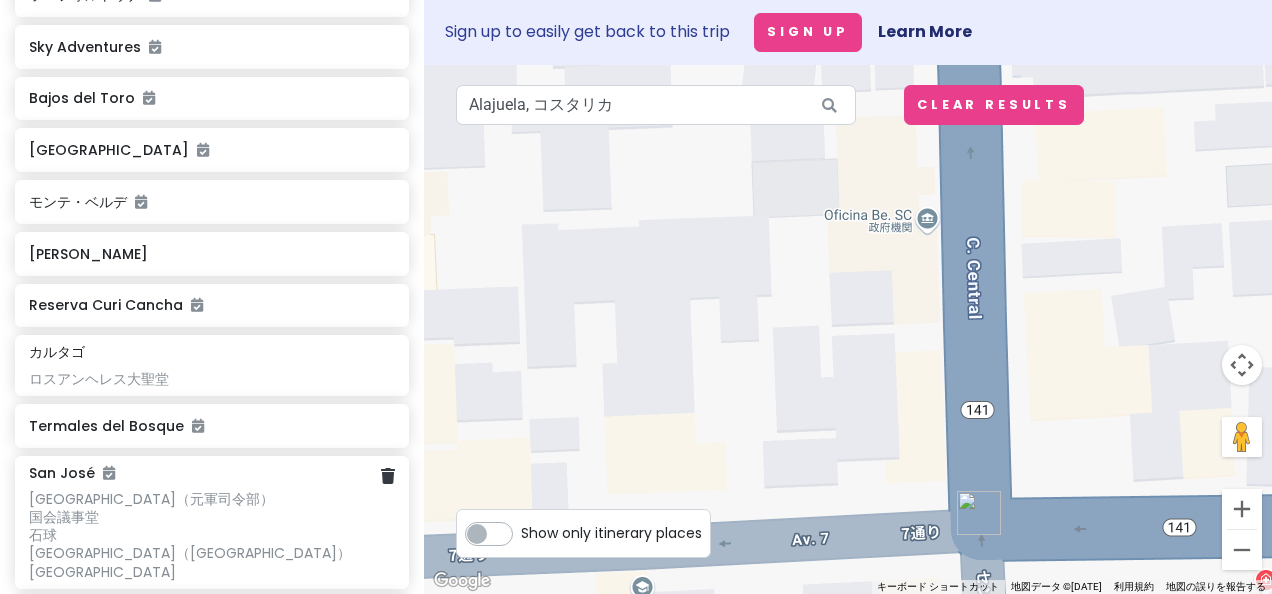 click on "San José" at bounding box center [72, 473] 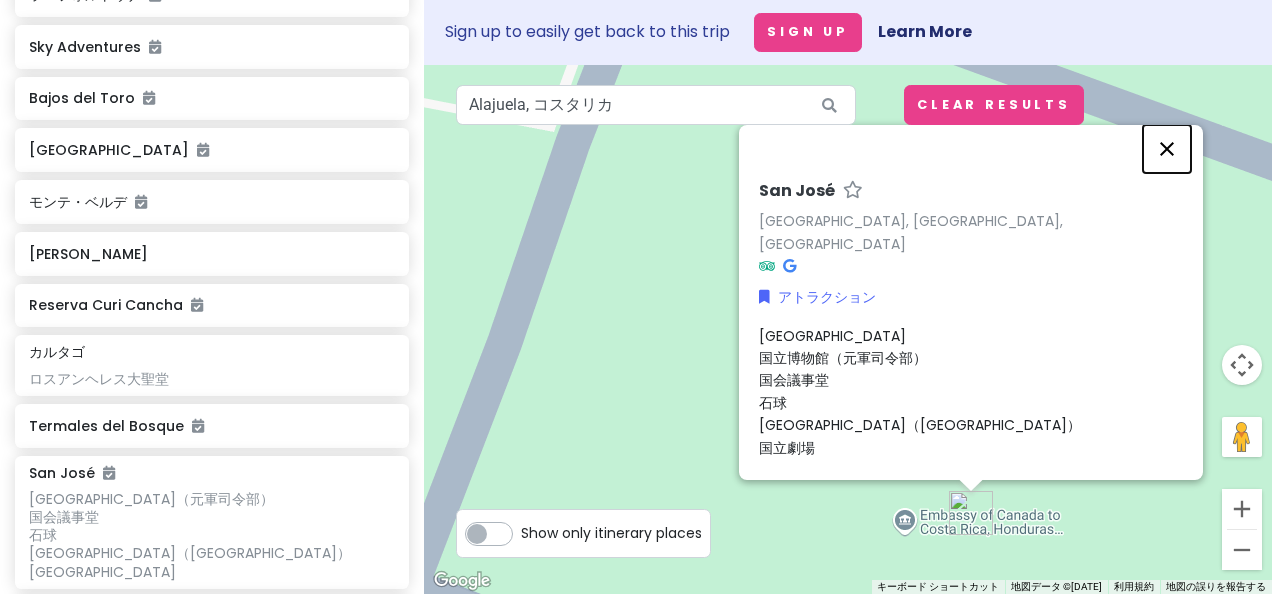 click at bounding box center [1167, 149] 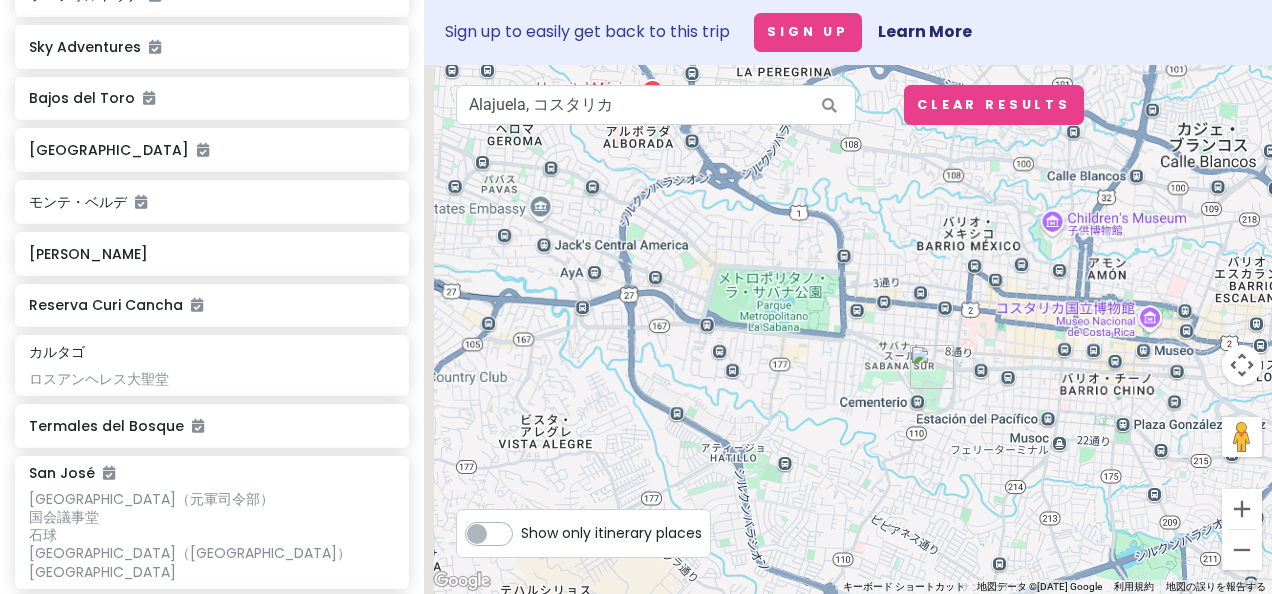 drag, startPoint x: 796, startPoint y: 284, endPoint x: 850, endPoint y: 396, distance: 124.33825 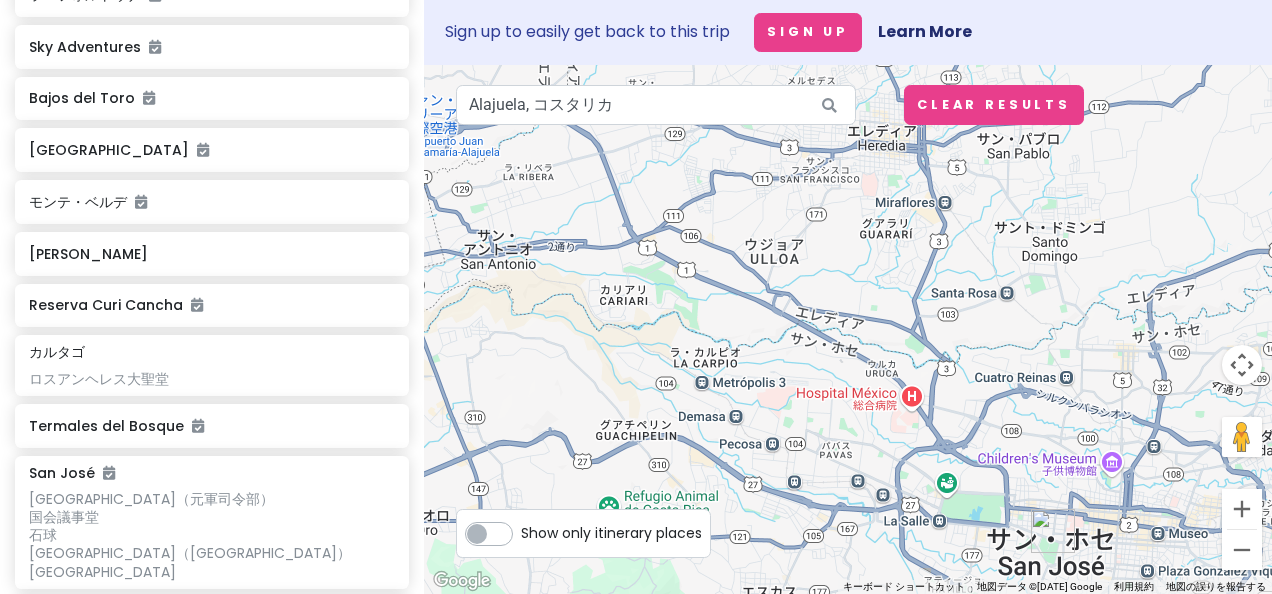 drag, startPoint x: 743, startPoint y: 282, endPoint x: 895, endPoint y: 455, distance: 230.28896 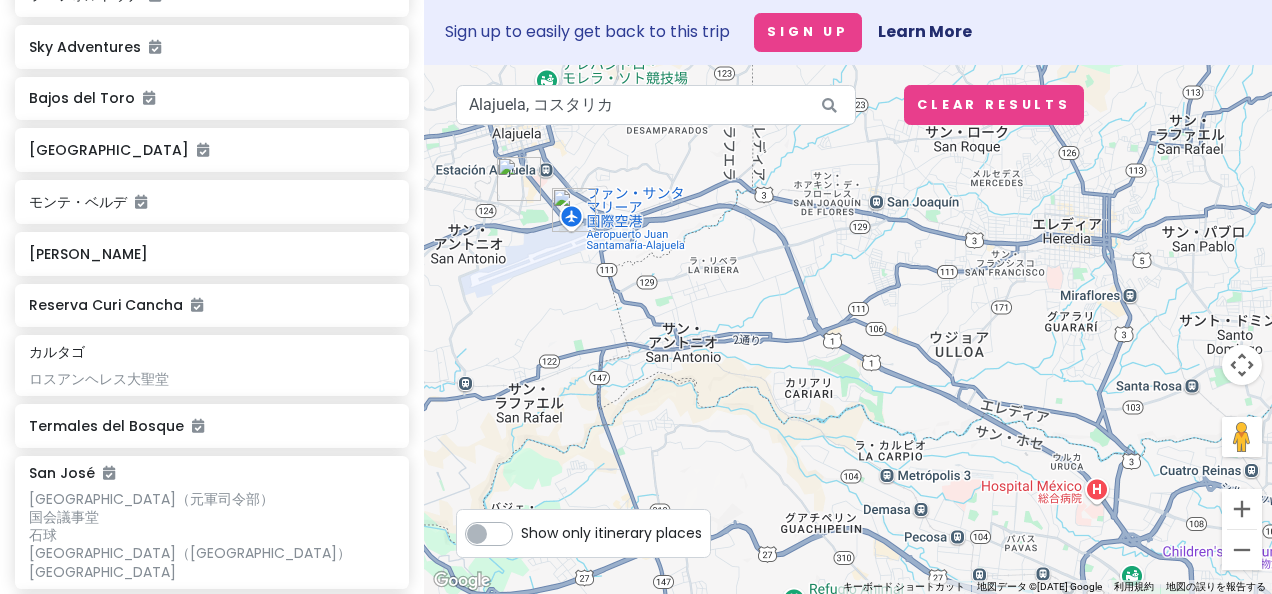 drag, startPoint x: 673, startPoint y: 373, endPoint x: 859, endPoint y: 467, distance: 208.40346 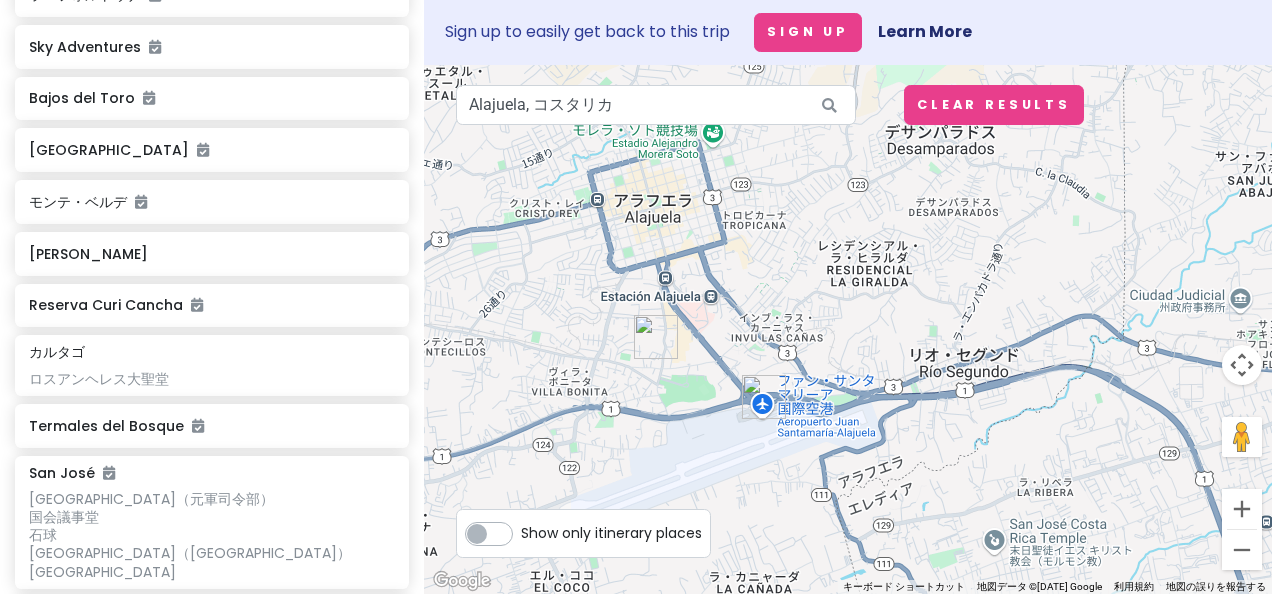 drag, startPoint x: 567, startPoint y: 279, endPoint x: 925, endPoint y: 588, distance: 472.9112 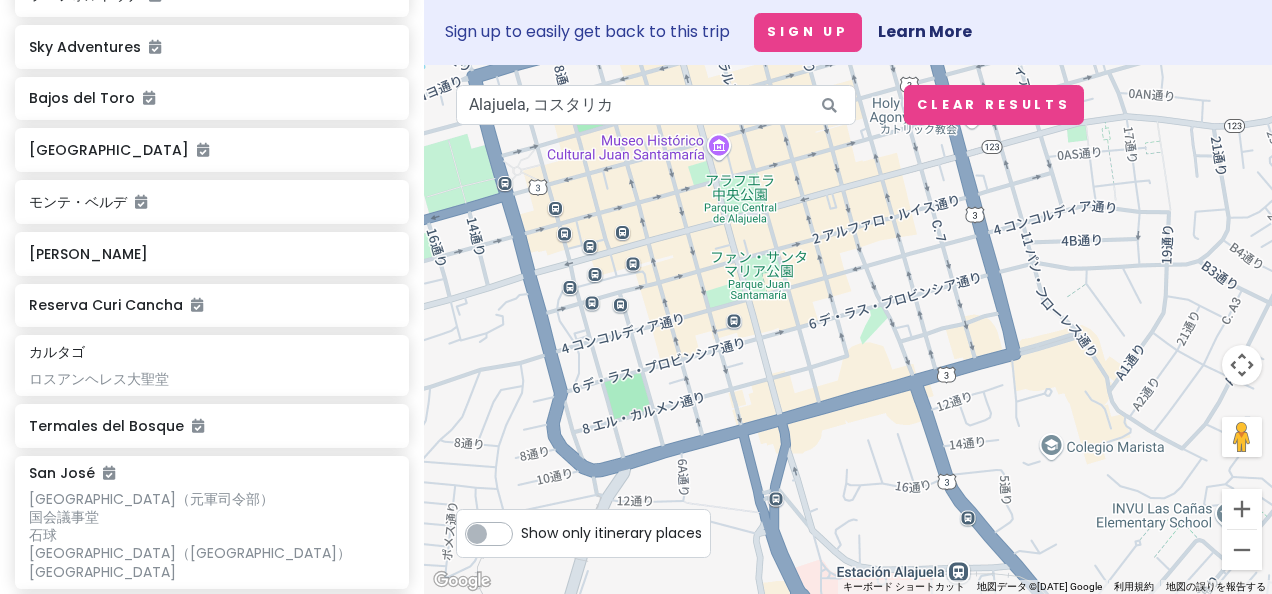 drag, startPoint x: 709, startPoint y: 236, endPoint x: 820, endPoint y: 392, distance: 191.46017 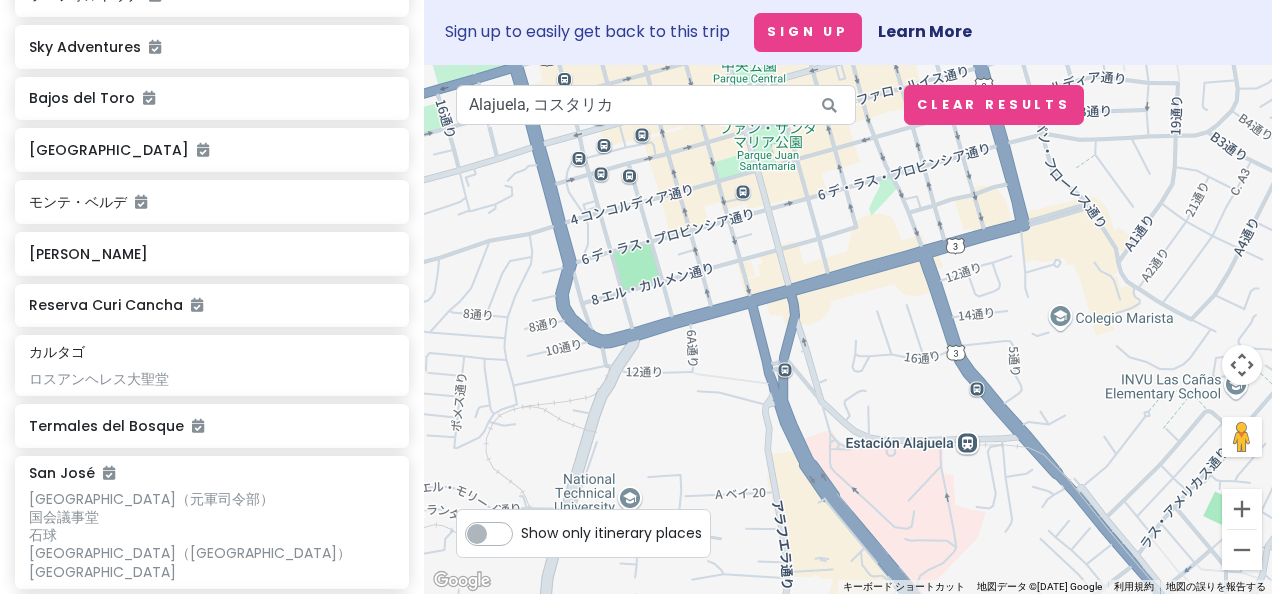 drag, startPoint x: 816, startPoint y: 546, endPoint x: 828, endPoint y: 365, distance: 181.39735 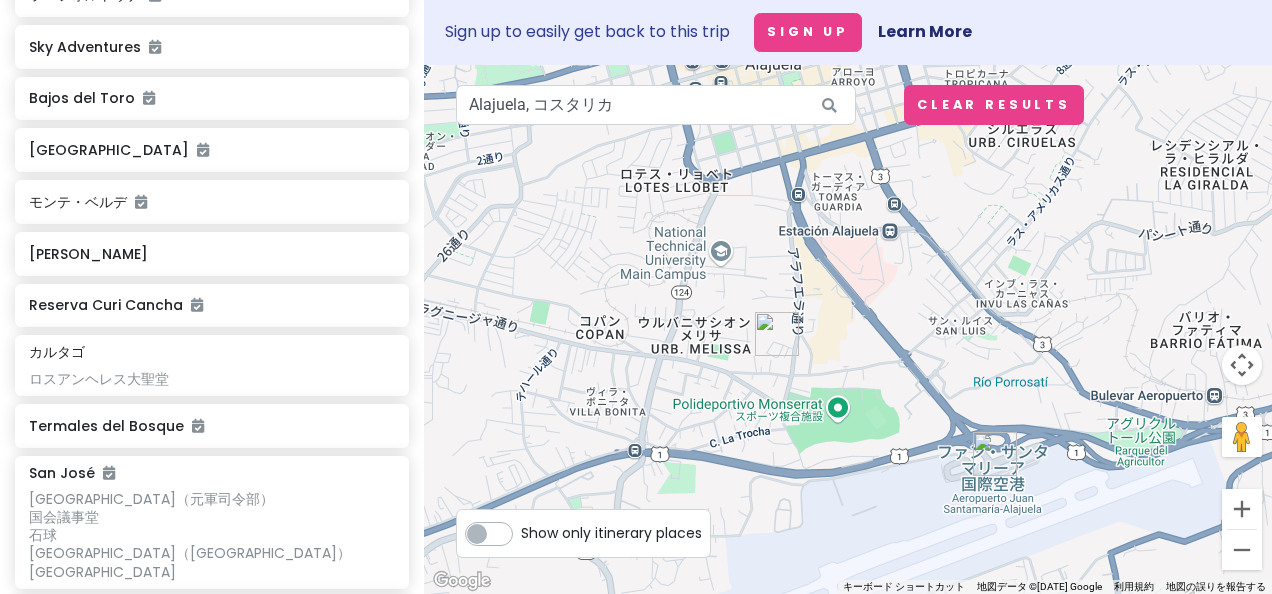 drag, startPoint x: 813, startPoint y: 482, endPoint x: 814, endPoint y: 337, distance: 145.00345 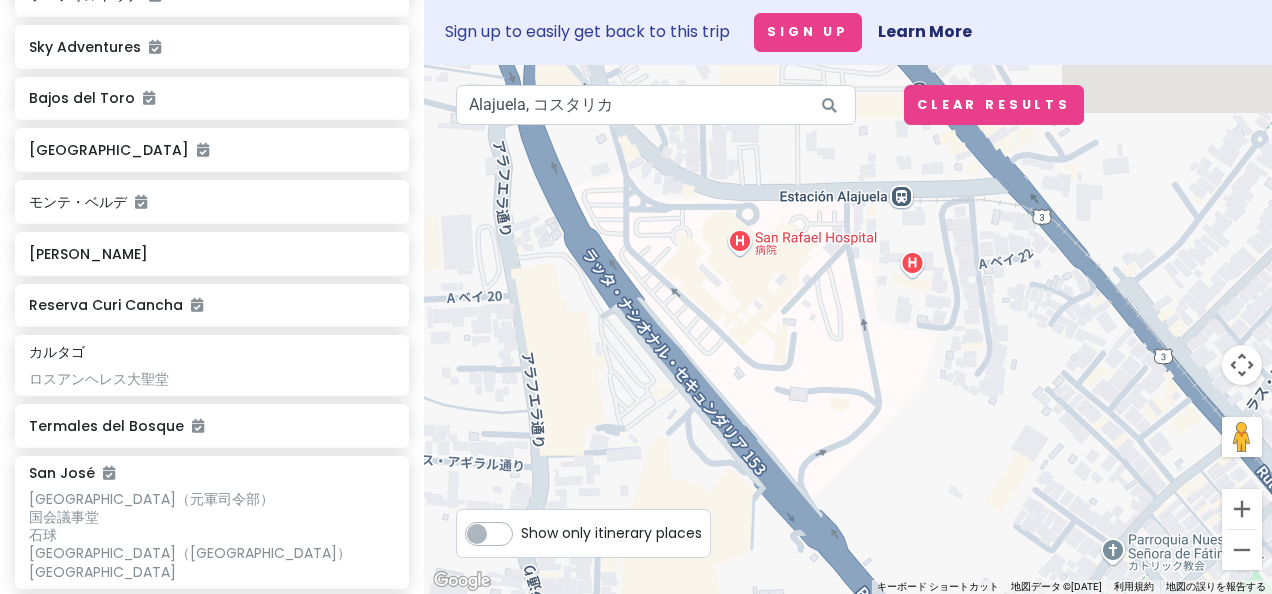 drag, startPoint x: 890, startPoint y: 242, endPoint x: 887, endPoint y: 382, distance: 140.03214 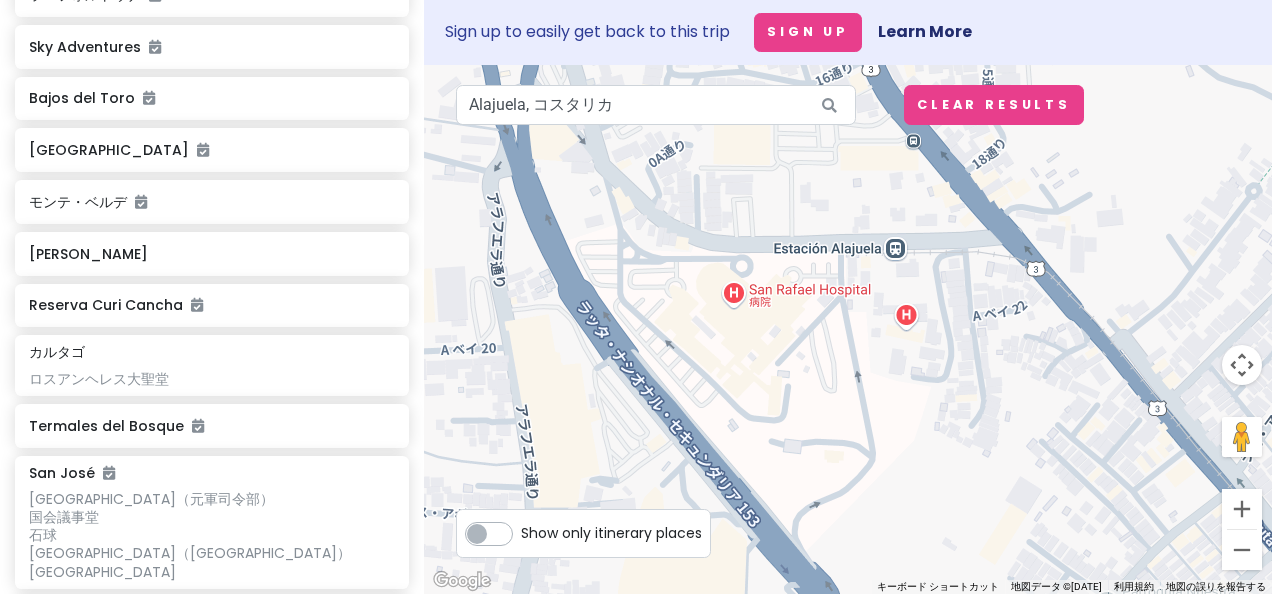 click at bounding box center (848, 329) 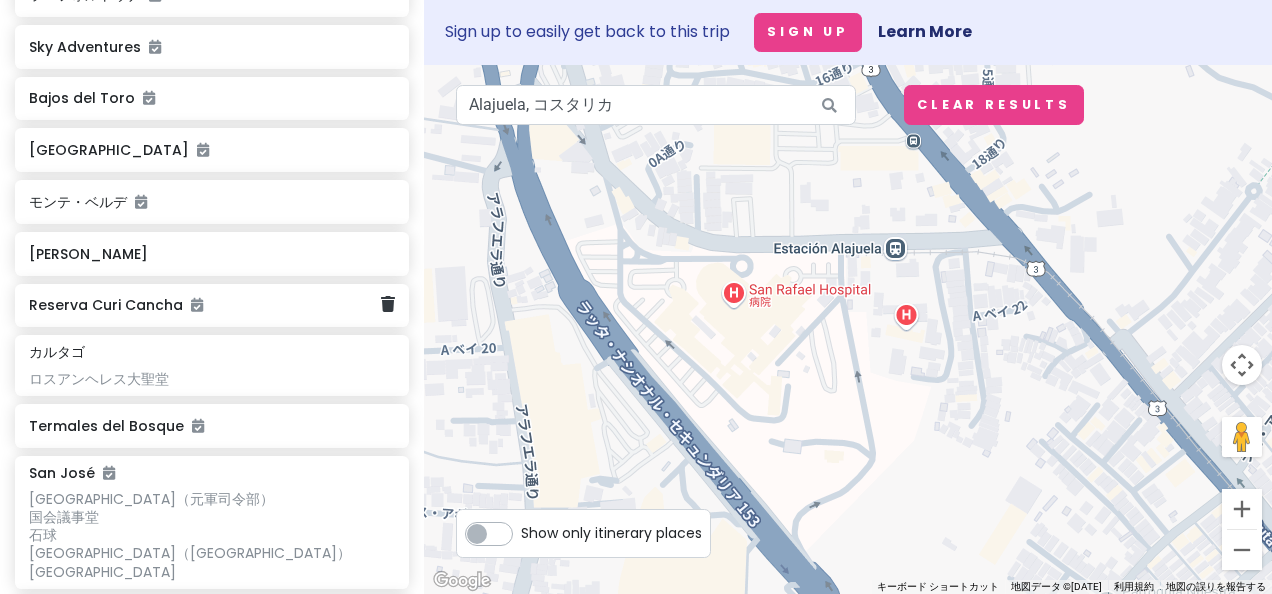 click on "Reserva Curi Cancha" at bounding box center [204, 305] 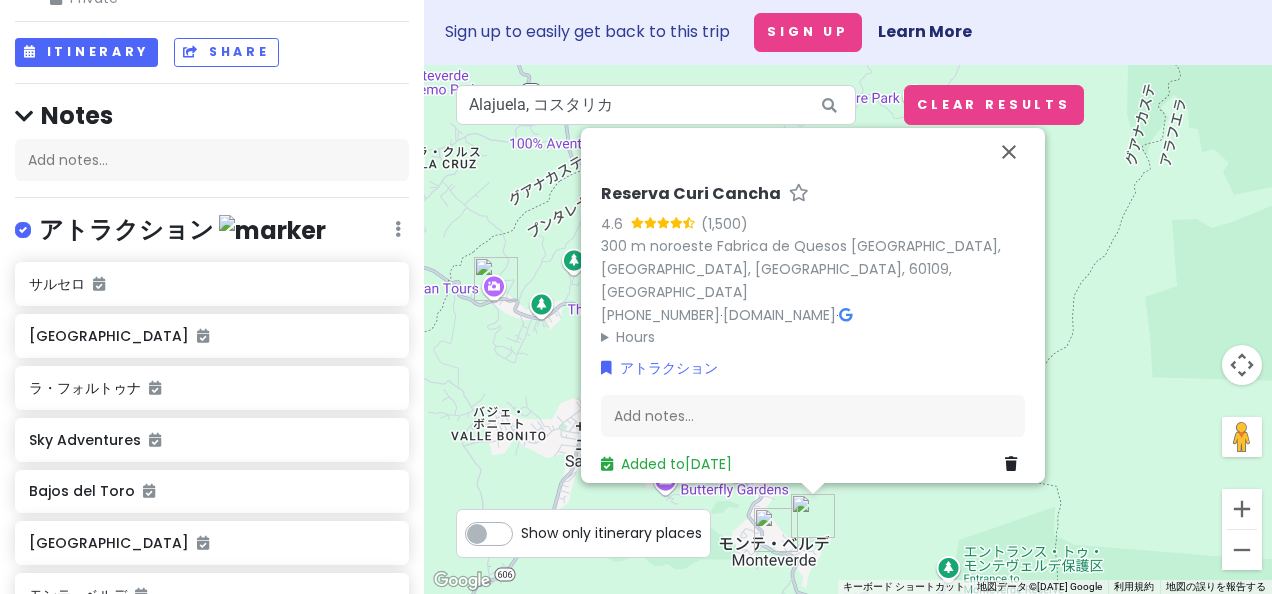 scroll, scrollTop: 154, scrollLeft: 0, axis: vertical 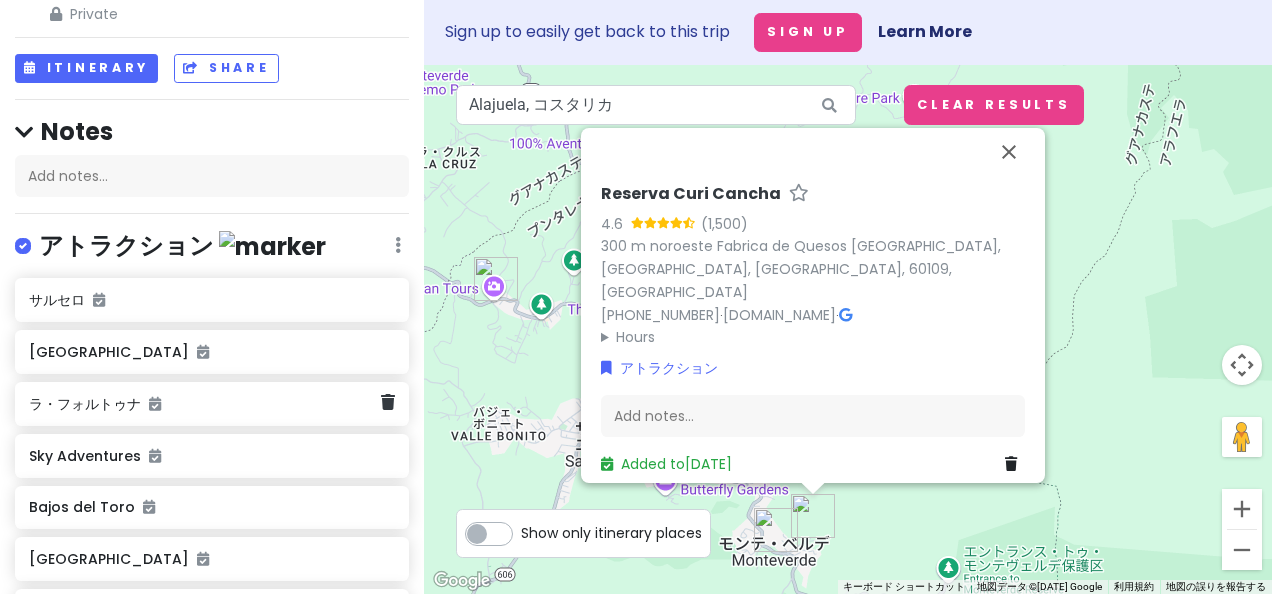 click on "ラ・フォルトゥナ" at bounding box center [204, 404] 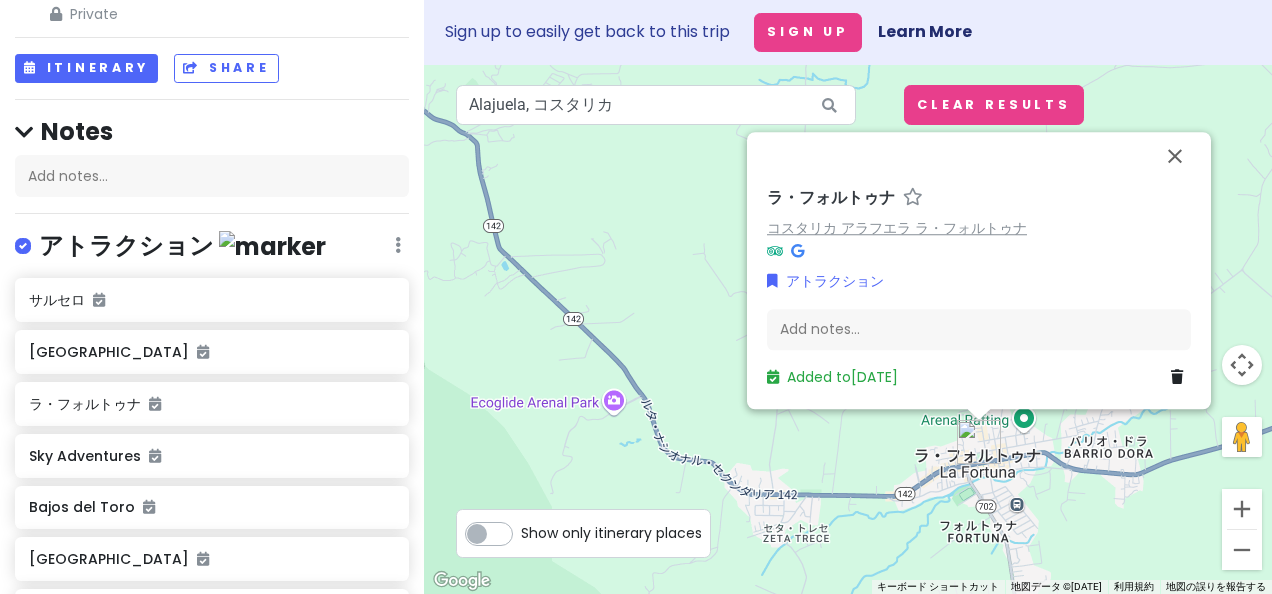 click on "コスタリカ アラフエラ ラ・フォルトゥナ" at bounding box center [897, 228] 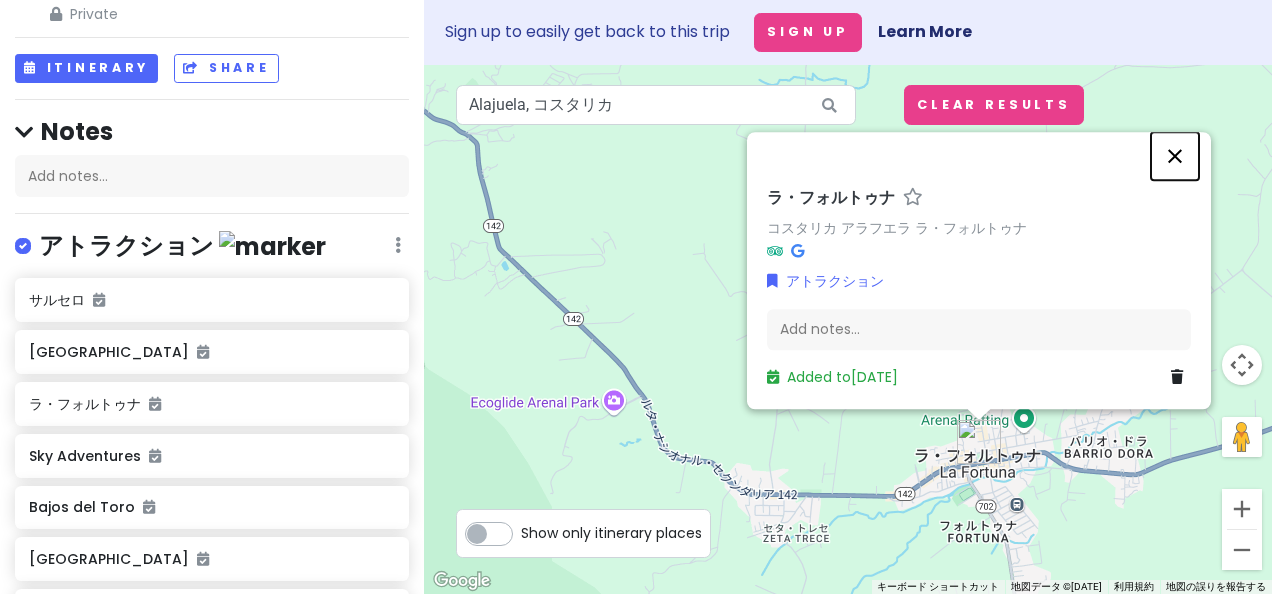 click at bounding box center [1175, 156] 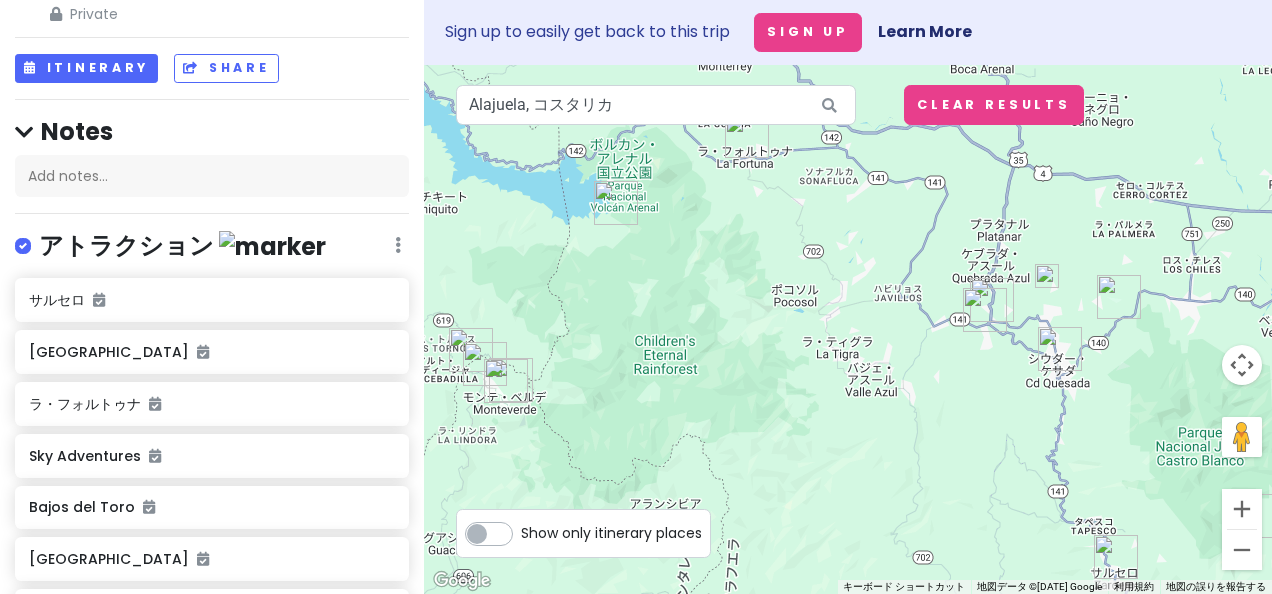 drag, startPoint x: 867, startPoint y: 408, endPoint x: 750, endPoint y: 269, distance: 181.68654 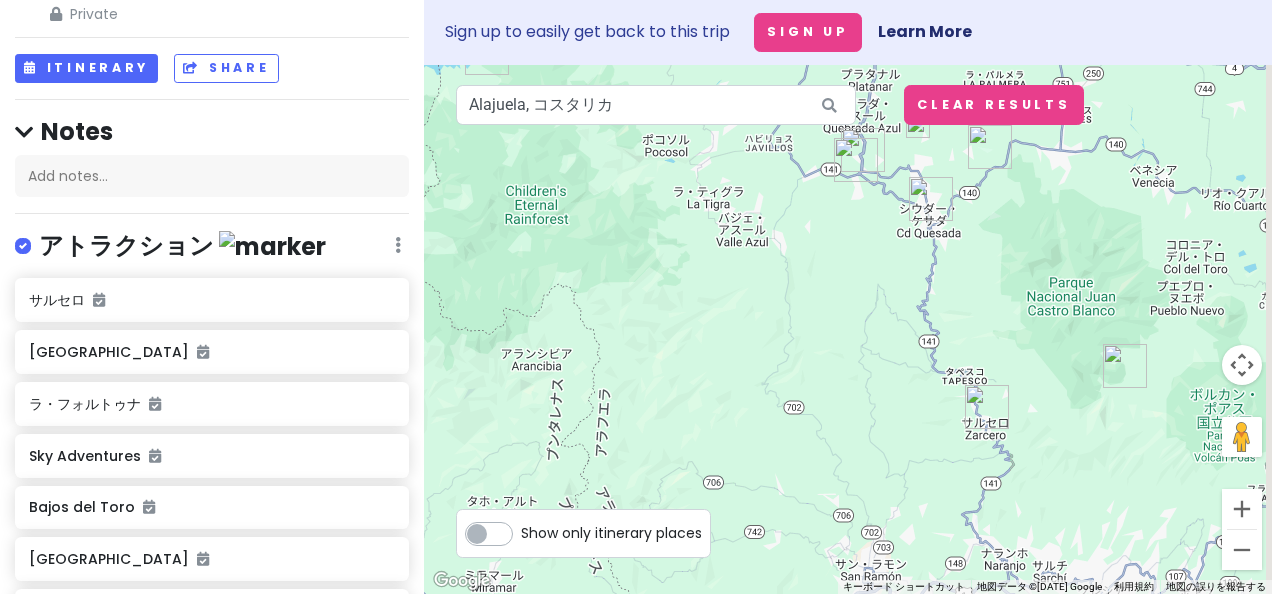 drag, startPoint x: 1056, startPoint y: 405, endPoint x: 990, endPoint y: 276, distance: 144.90341 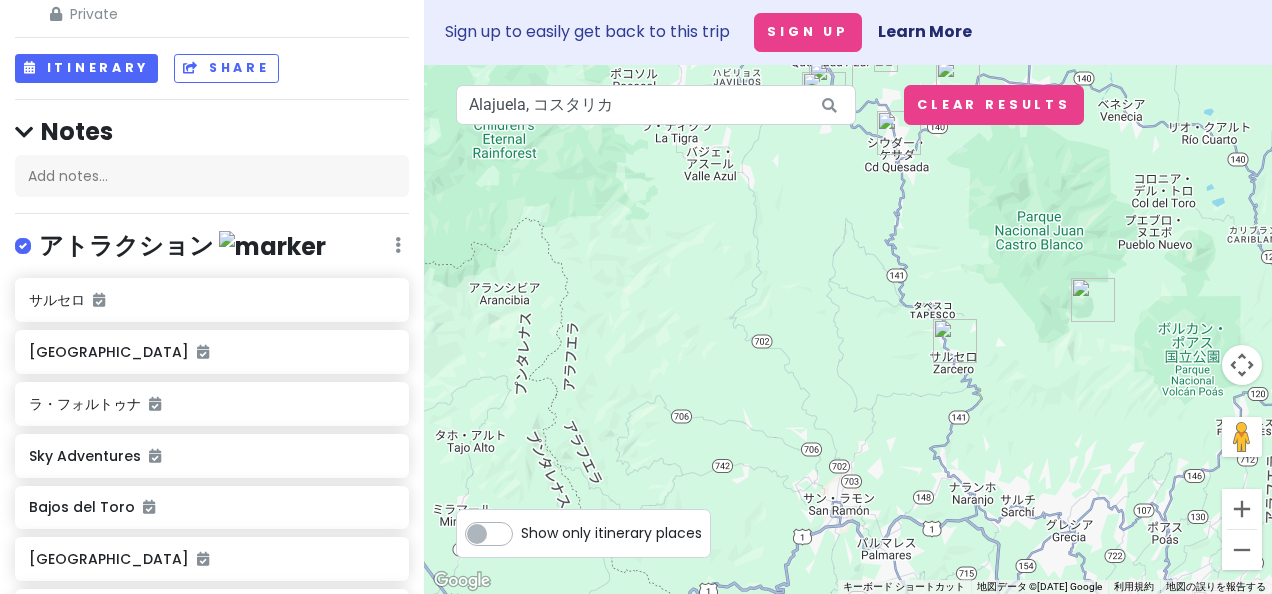 click at bounding box center [955, 341] 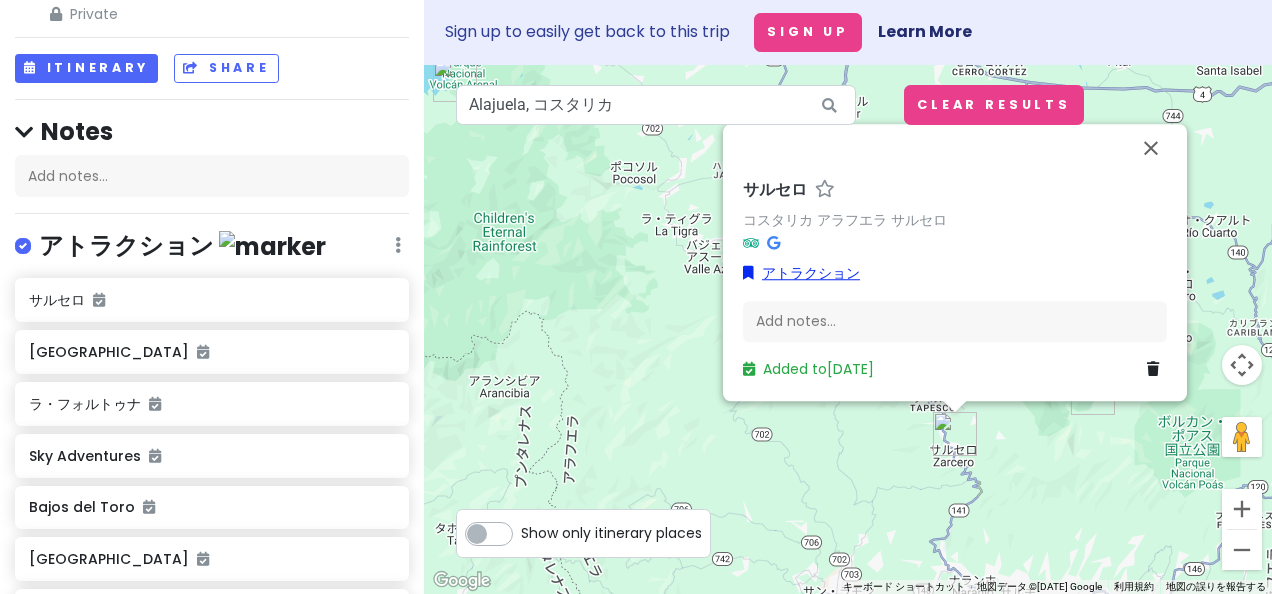 click on "アトラクション" at bounding box center [801, 273] 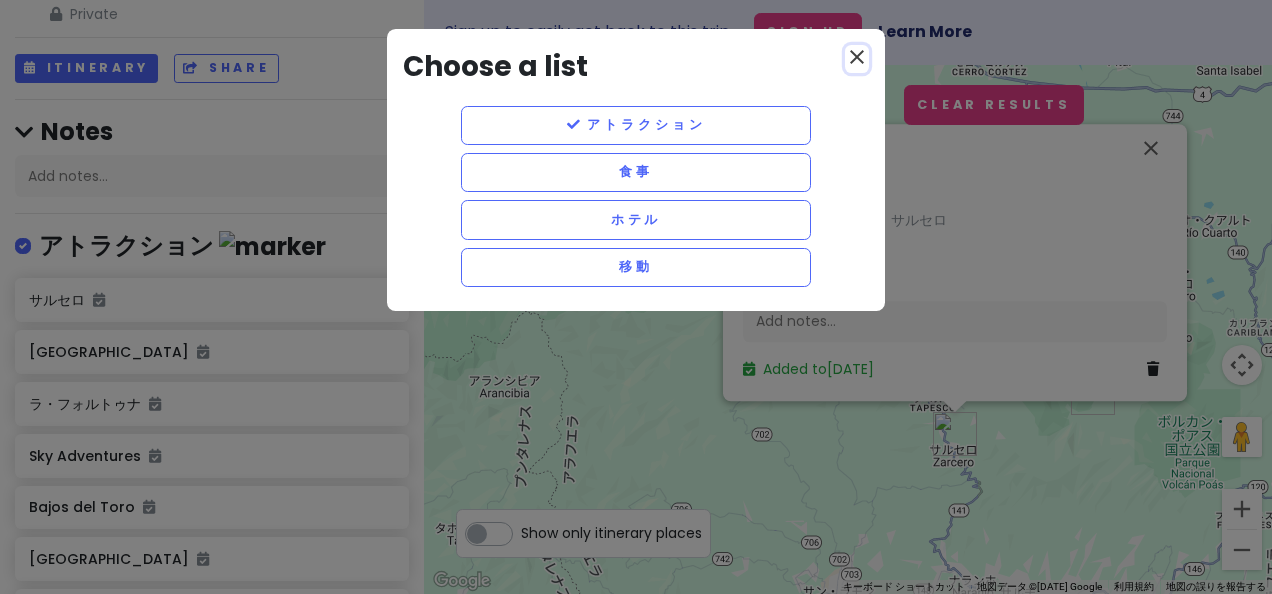 click on "close" at bounding box center [857, 57] 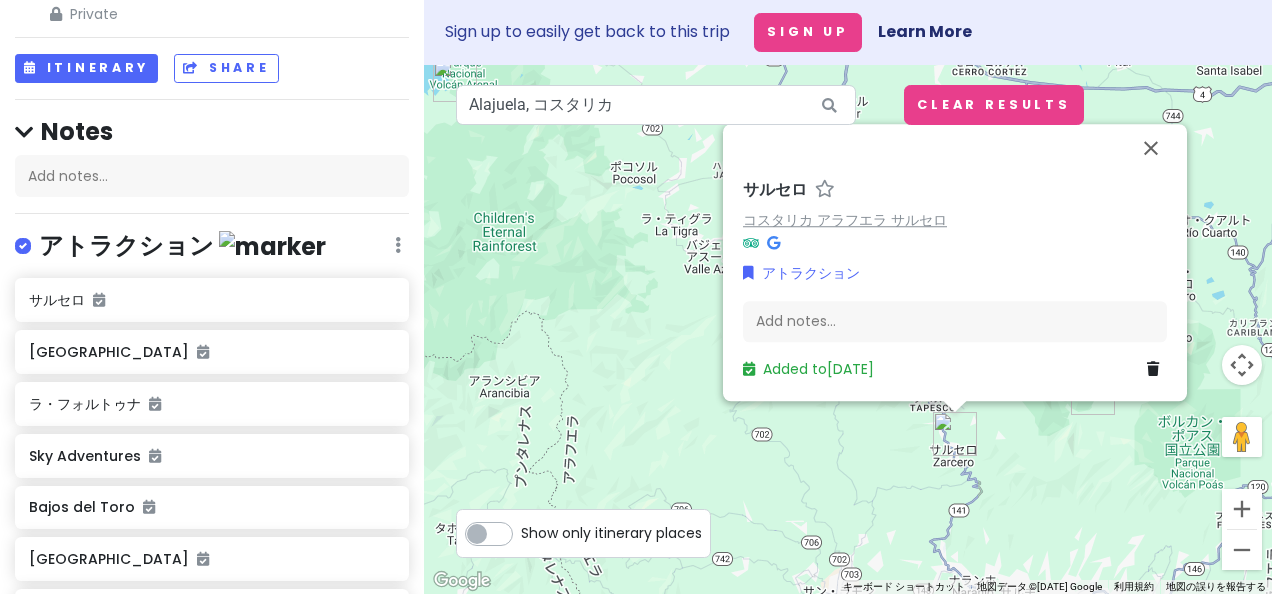 click on "コスタリカ アラフエラ サルセロ" at bounding box center [845, 220] 